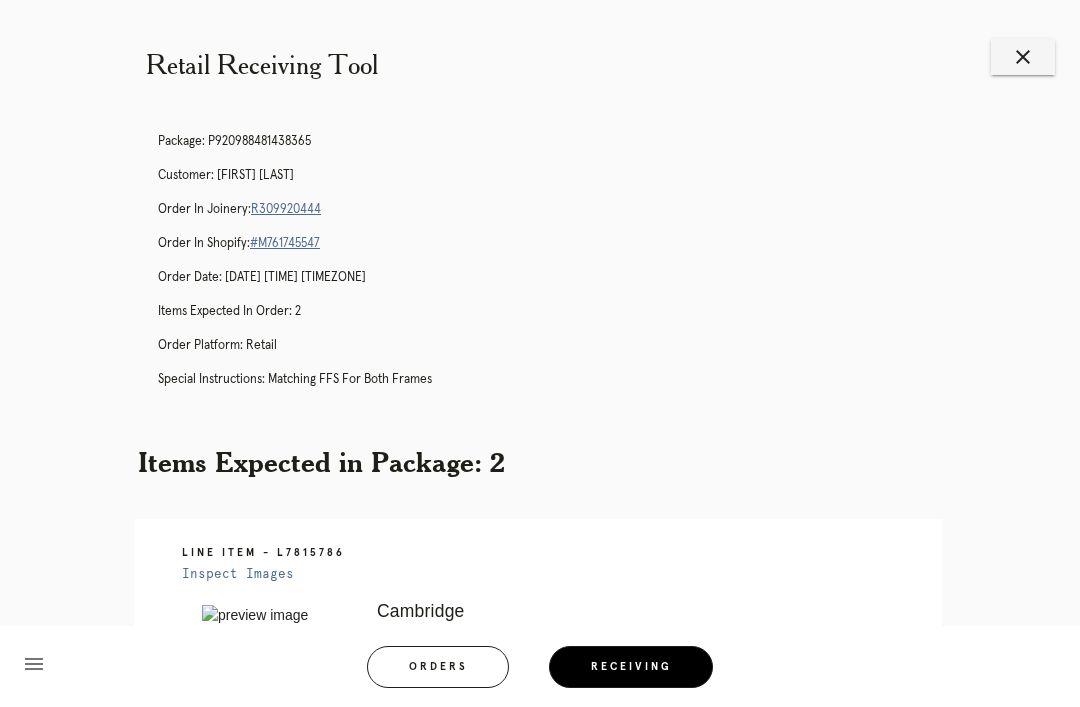 click on "Orders" at bounding box center (438, 667) 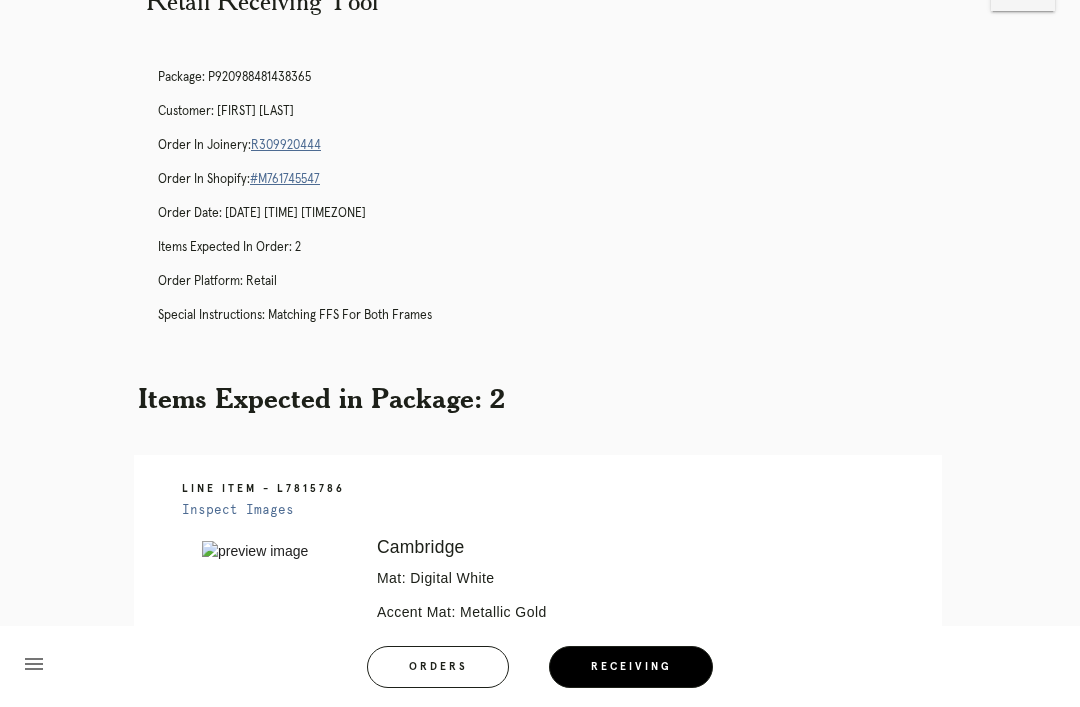 scroll, scrollTop: 64, scrollLeft: 0, axis: vertical 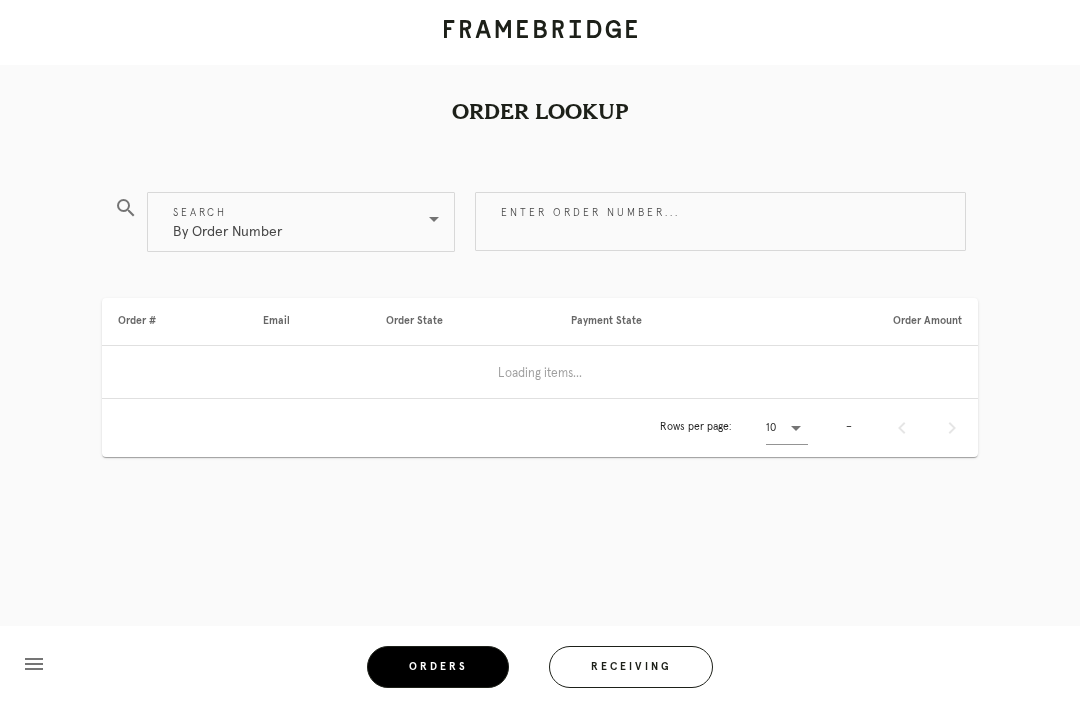click on "Receiving" at bounding box center (631, 667) 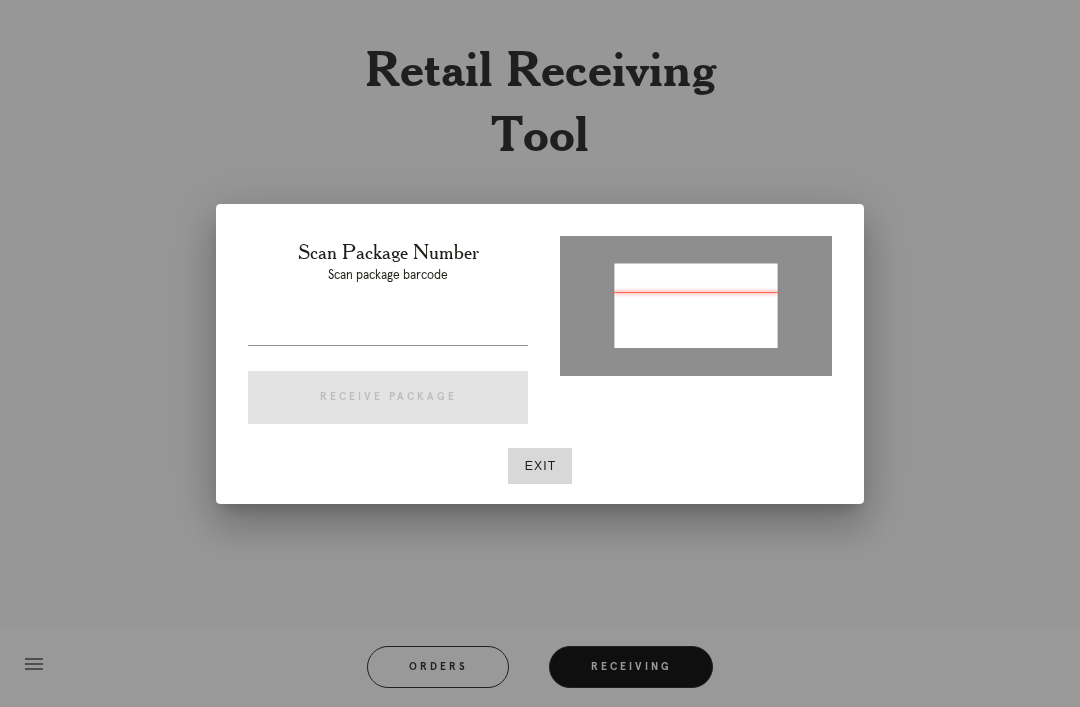 type on "P402099838179839" 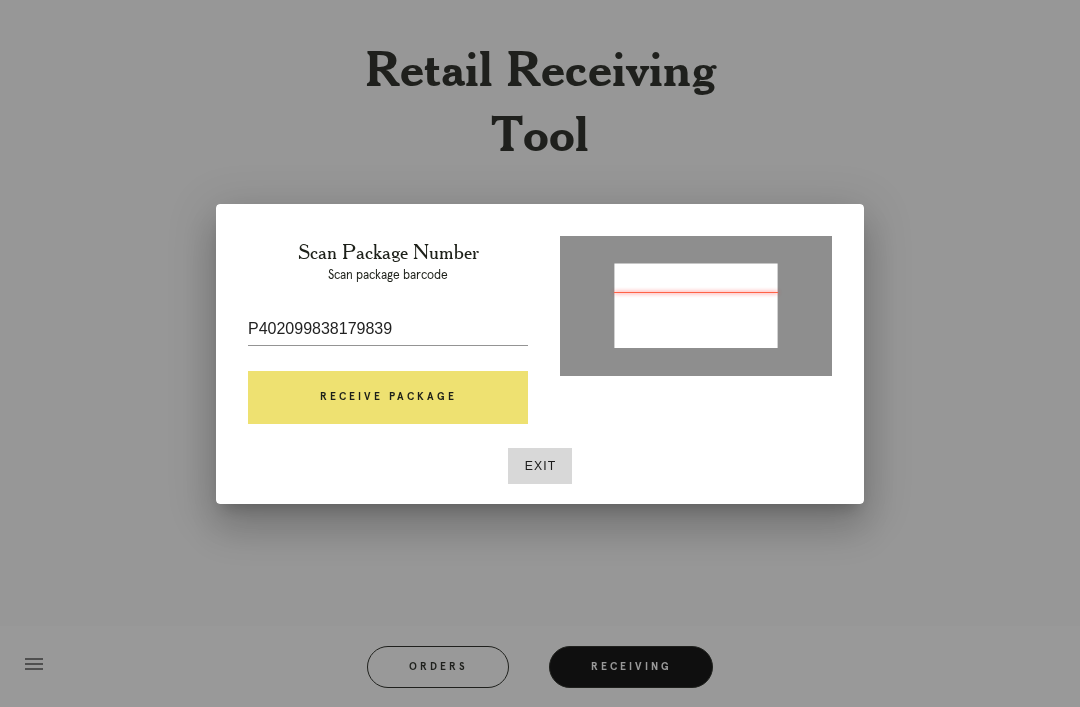 click on "Receive Package" at bounding box center [388, 398] 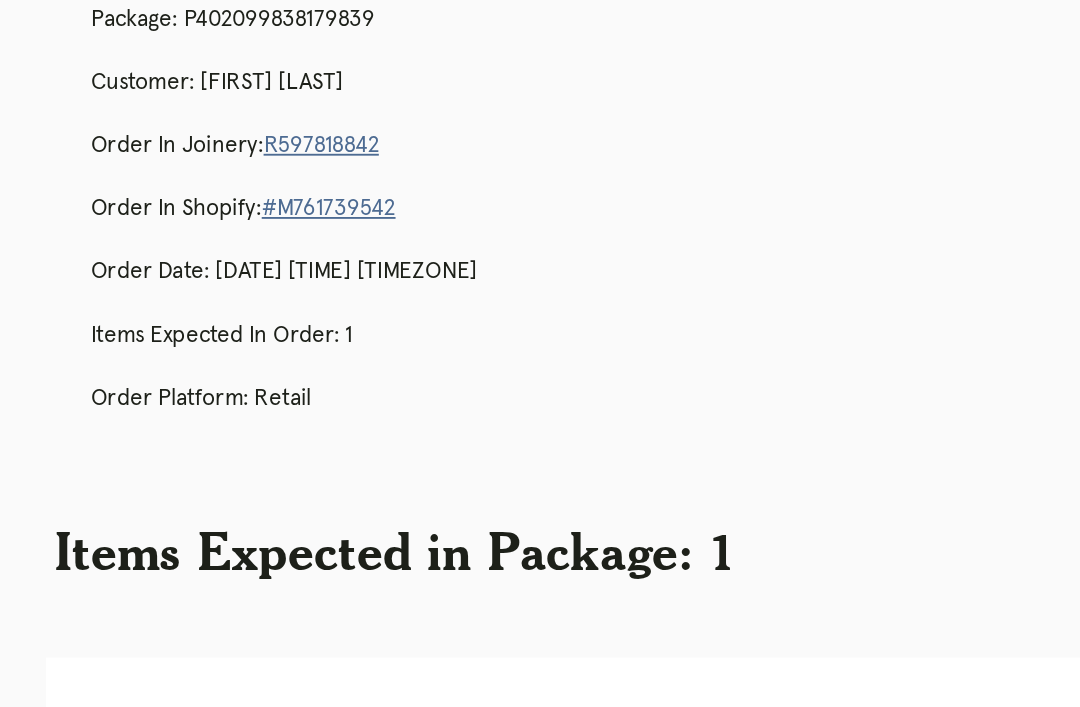 scroll, scrollTop: 0, scrollLeft: 0, axis: both 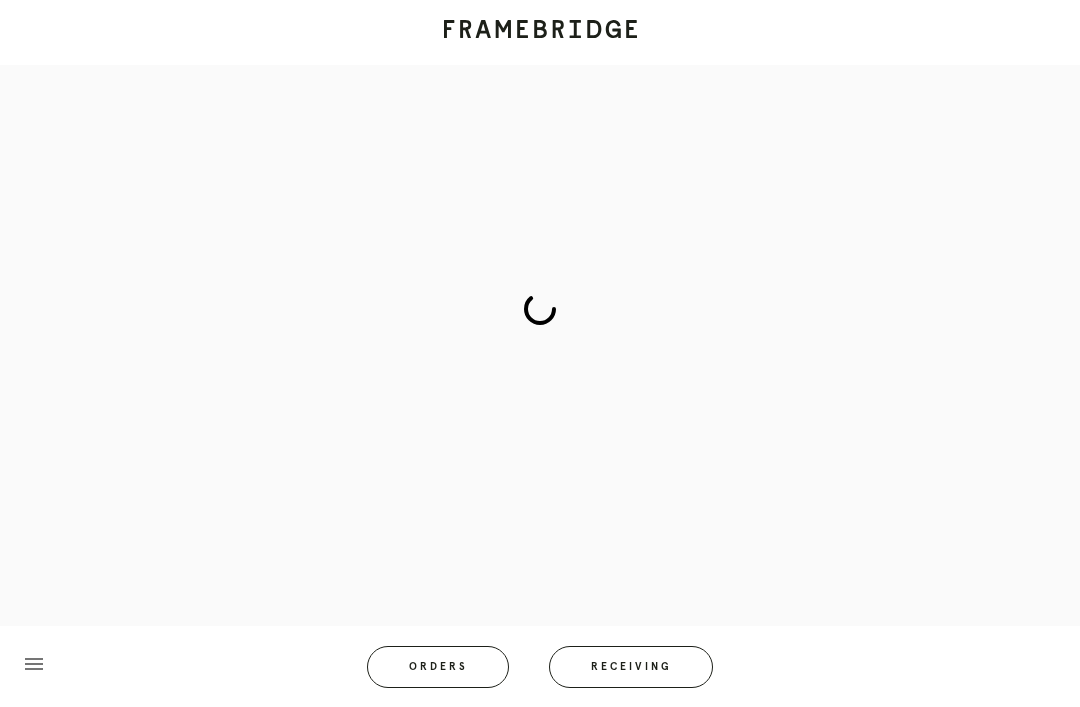 click on "Receiving" at bounding box center (631, 667) 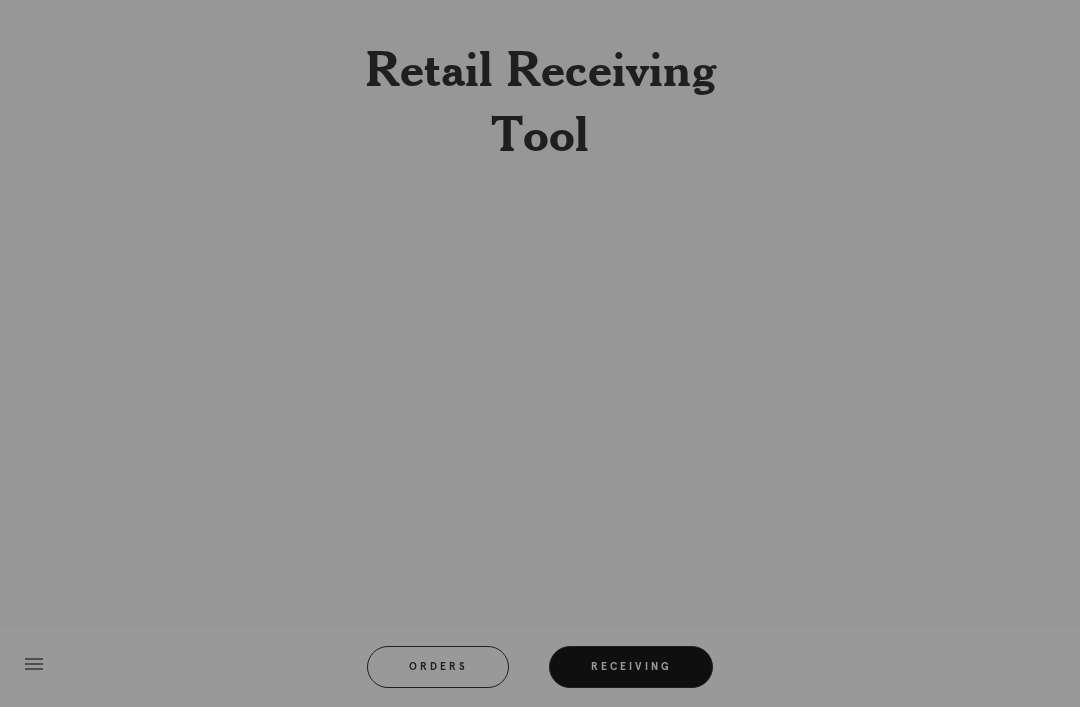 scroll, scrollTop: 64, scrollLeft: 0, axis: vertical 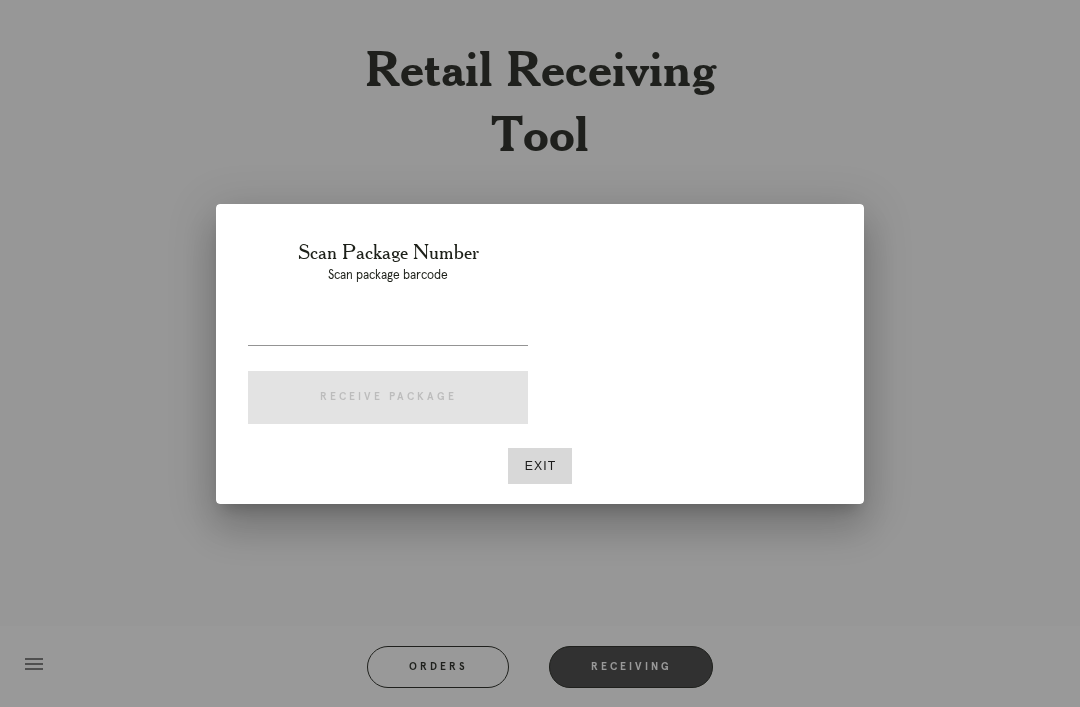 click at bounding box center (540, 353) 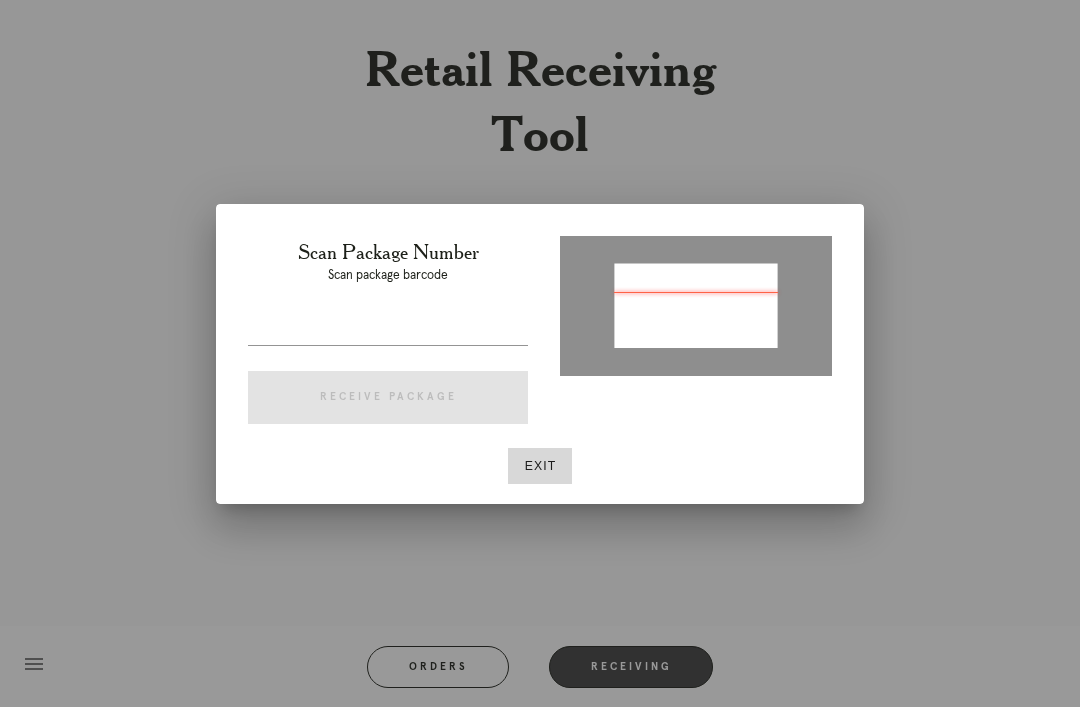 type on "P740451723463132" 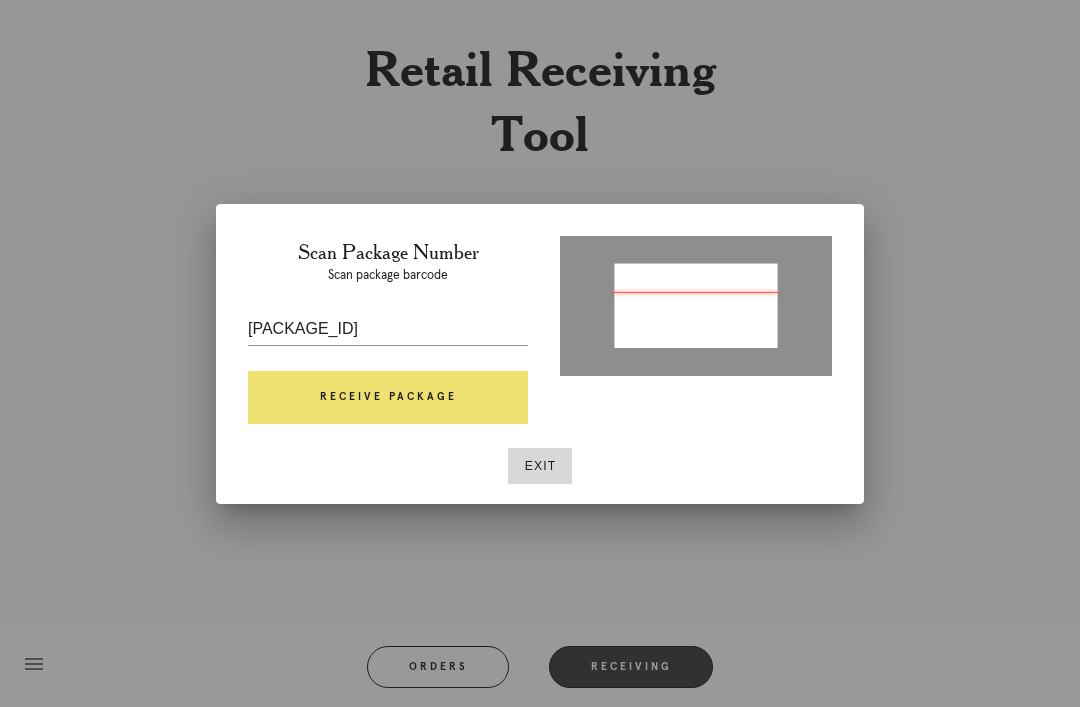 click on "Receive Package" at bounding box center [388, 398] 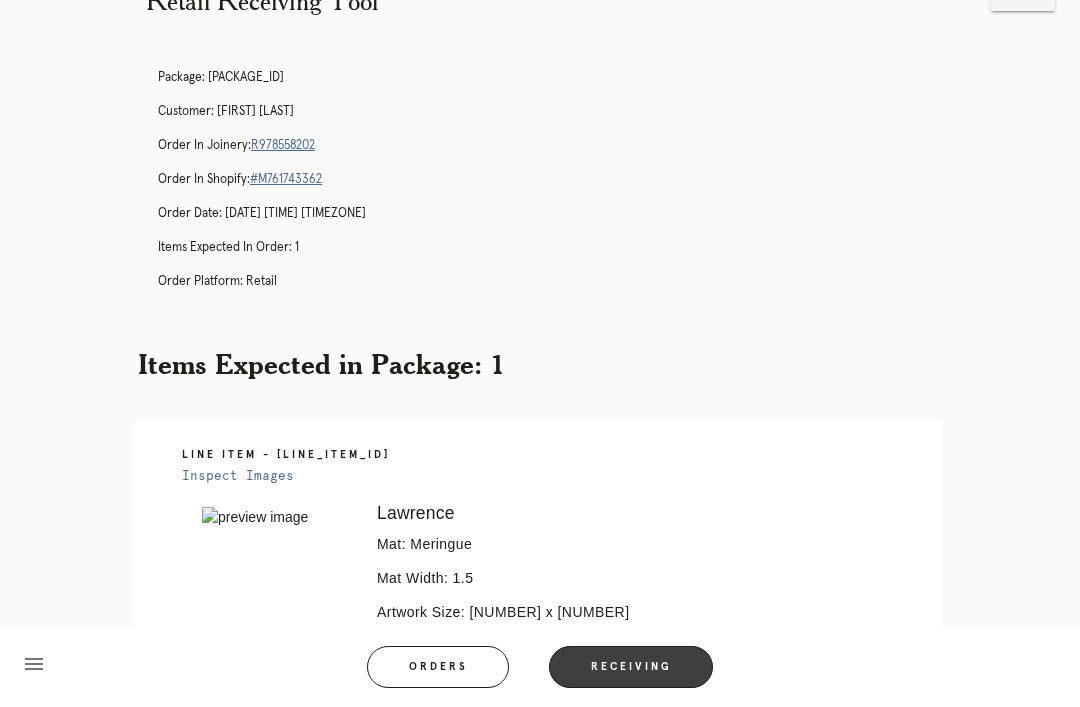 click on "R978558202" at bounding box center [283, 145] 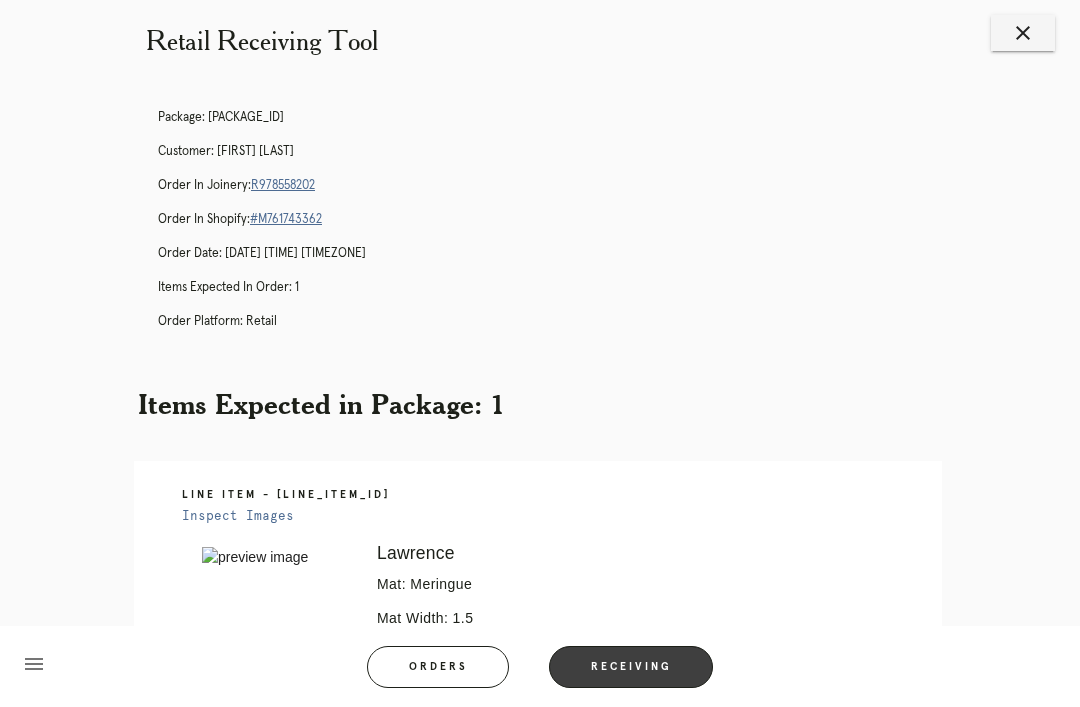 scroll, scrollTop: 0, scrollLeft: 0, axis: both 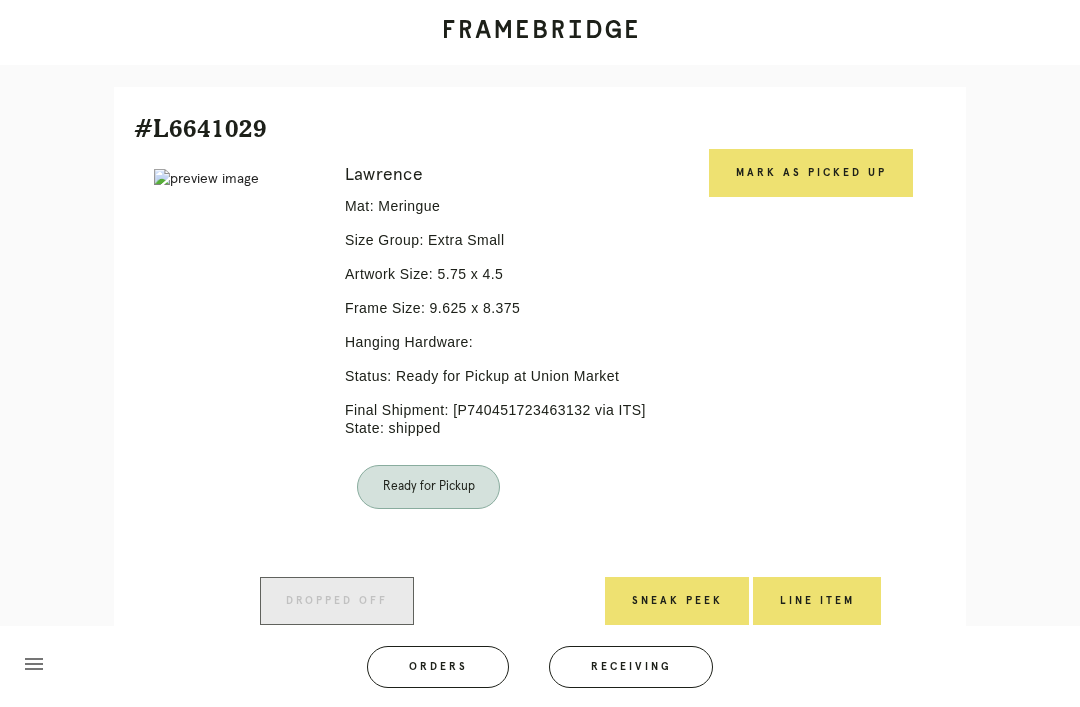 click on "Mark as Picked Up" at bounding box center (811, 173) 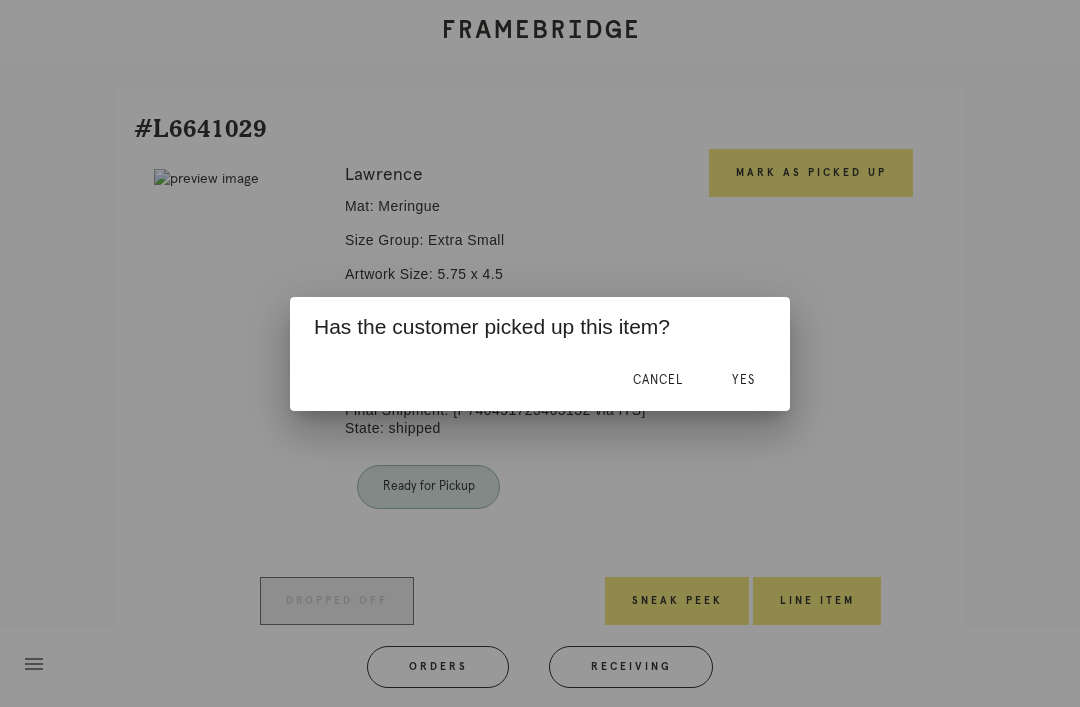click on "Yes" at bounding box center [743, 381] 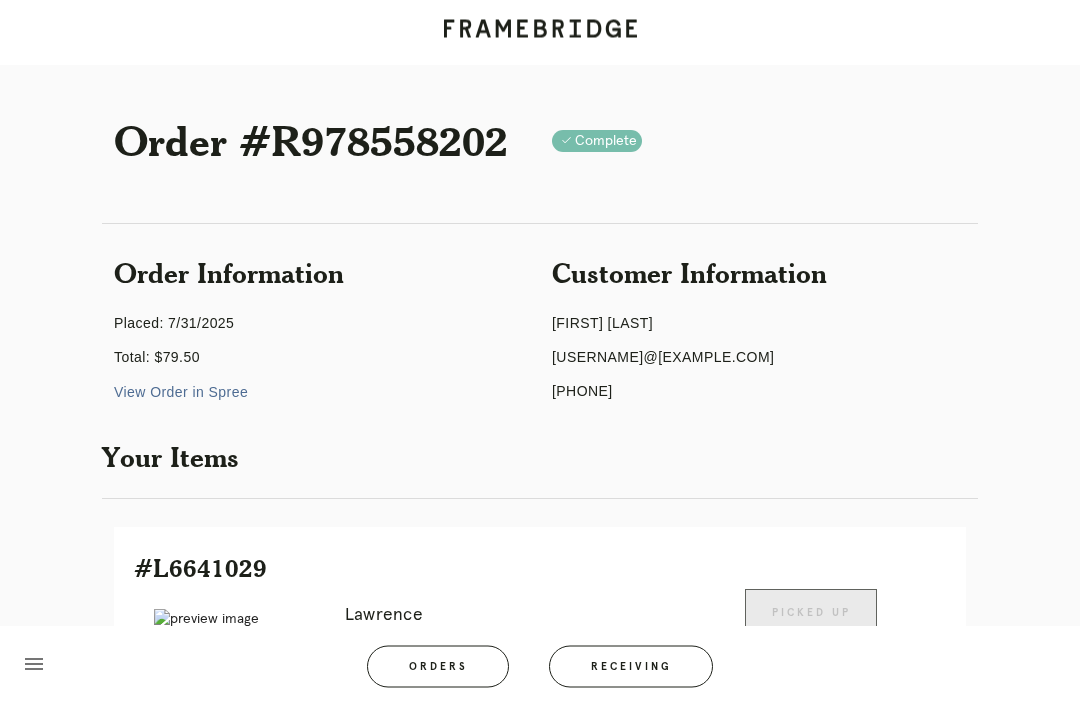 scroll, scrollTop: 0, scrollLeft: 0, axis: both 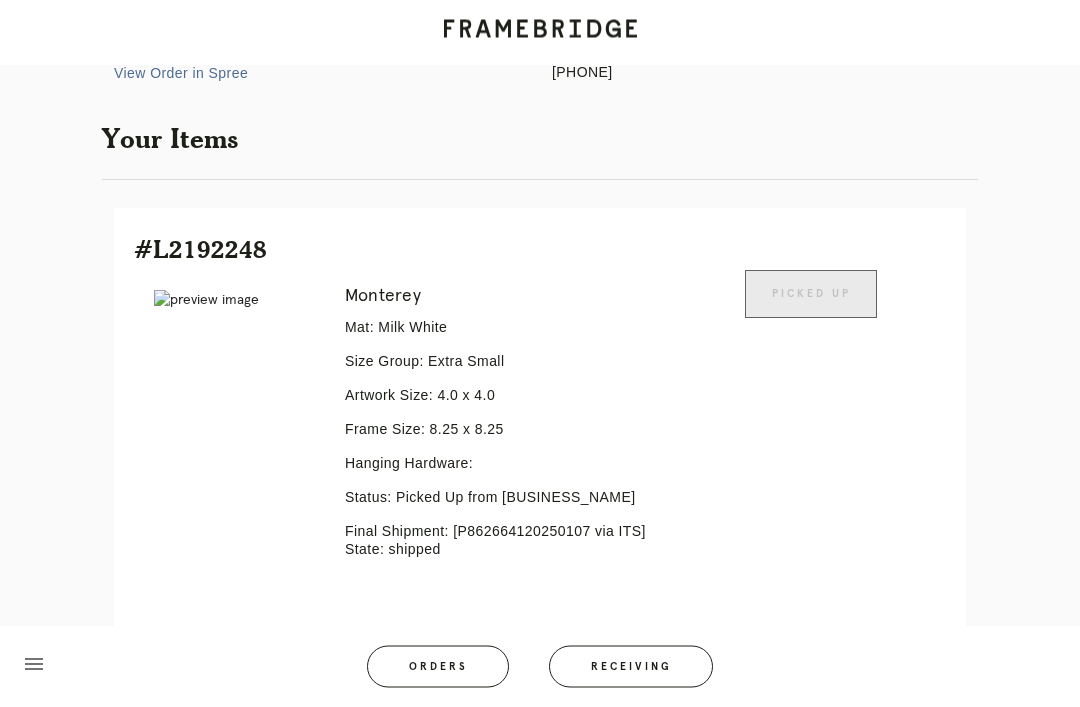 click on "Receiving" at bounding box center (631, 667) 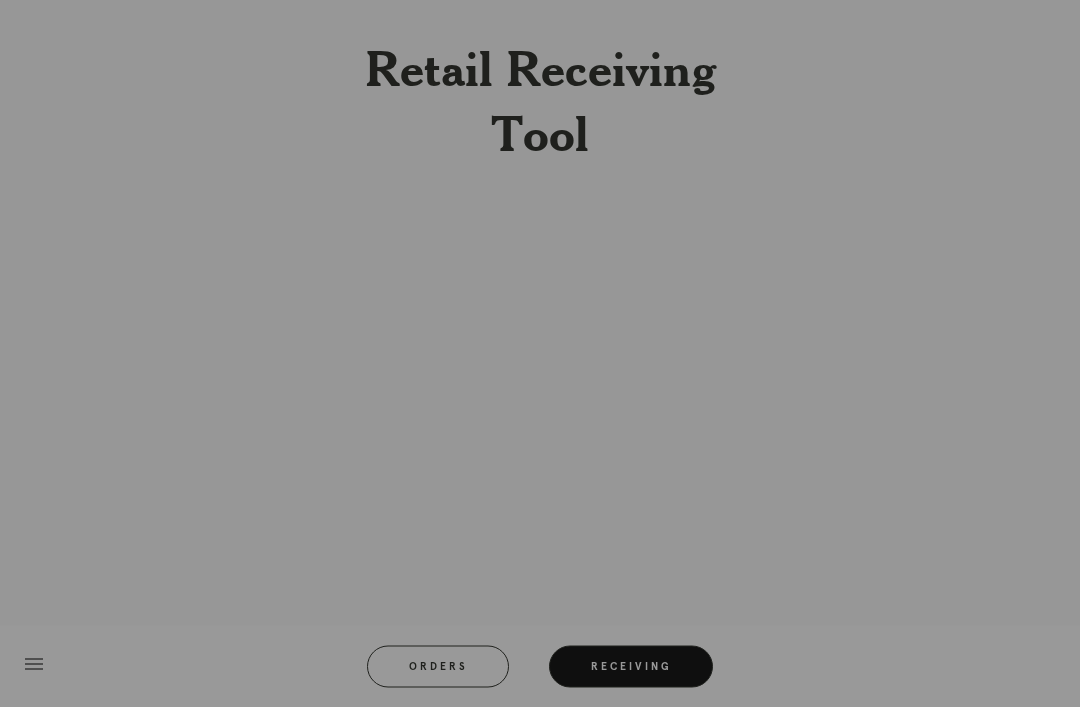 scroll, scrollTop: 64, scrollLeft: 0, axis: vertical 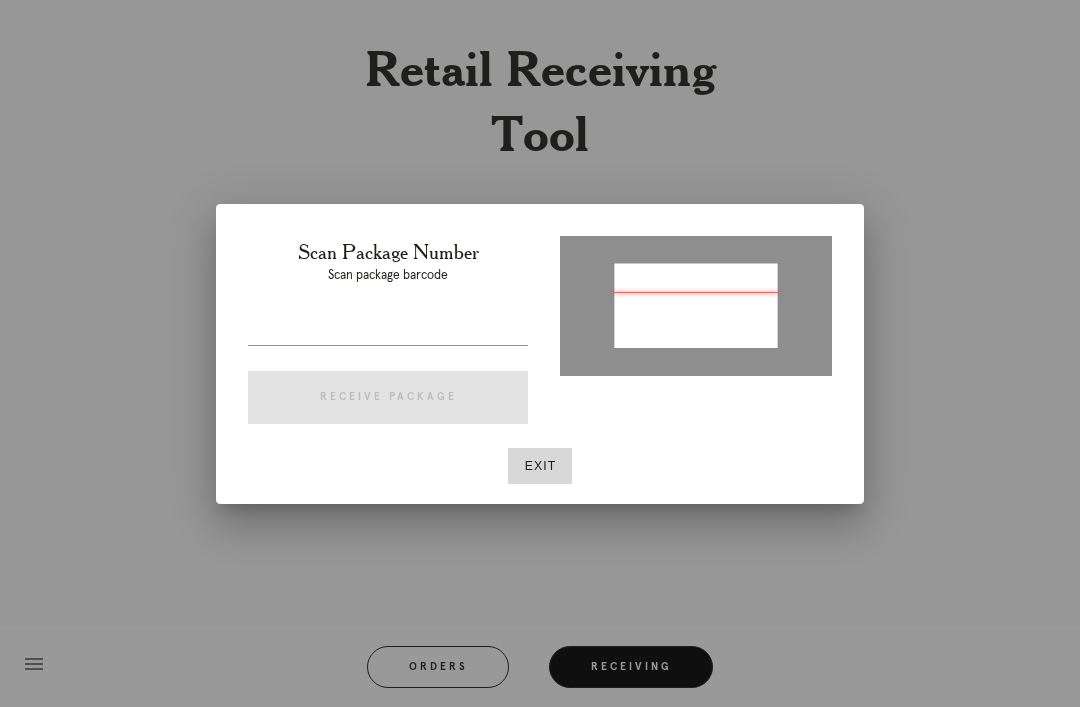type on "P402099838179839" 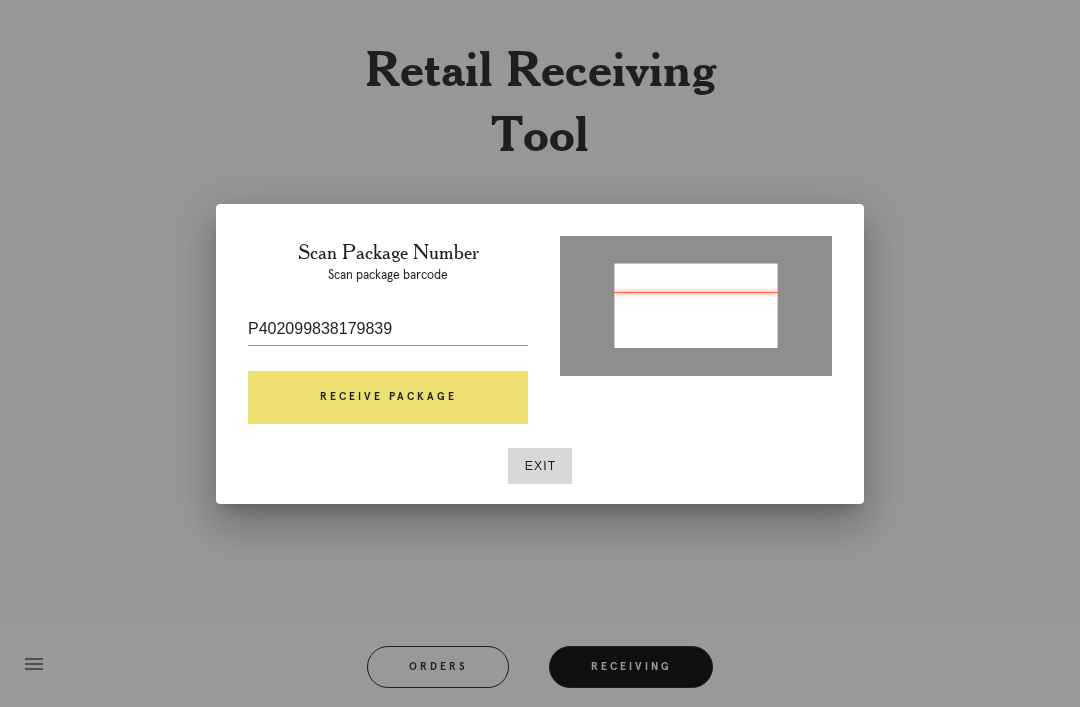 click on "Receive Package" at bounding box center [388, 398] 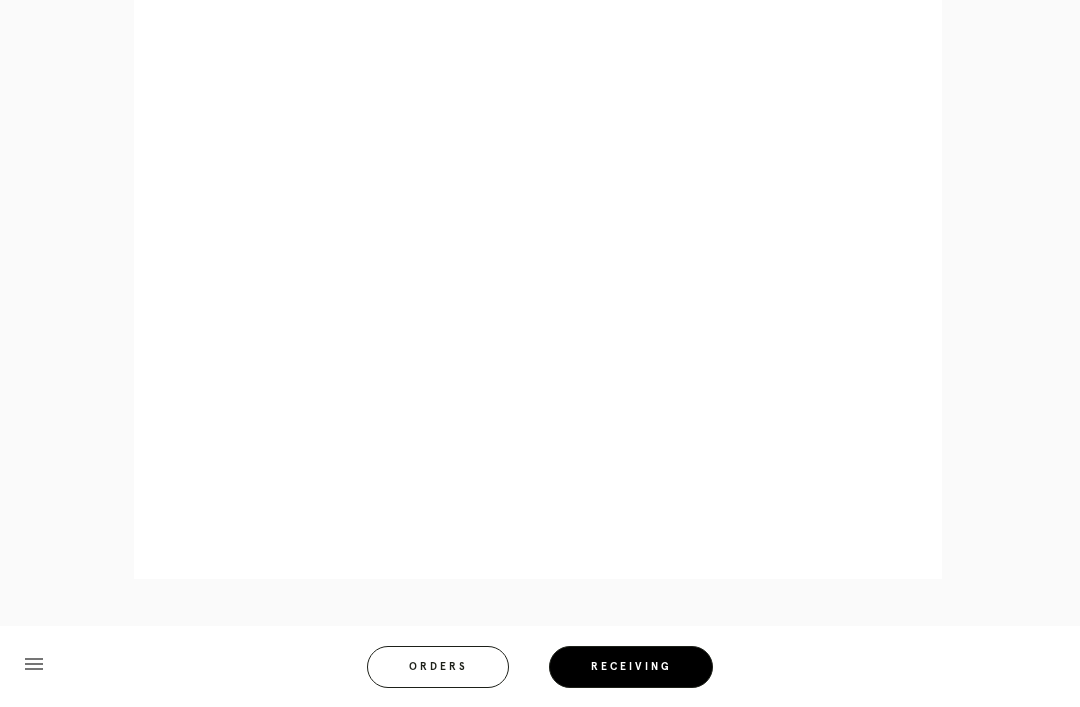 scroll, scrollTop: 944, scrollLeft: 0, axis: vertical 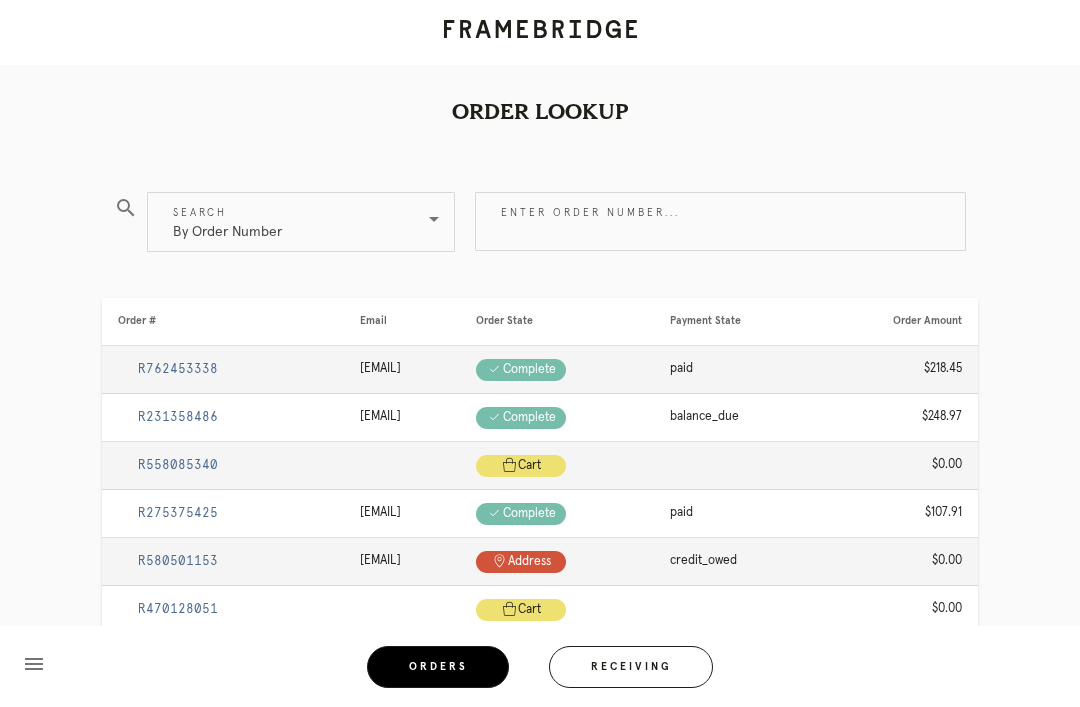 click at bounding box center (540, 32) 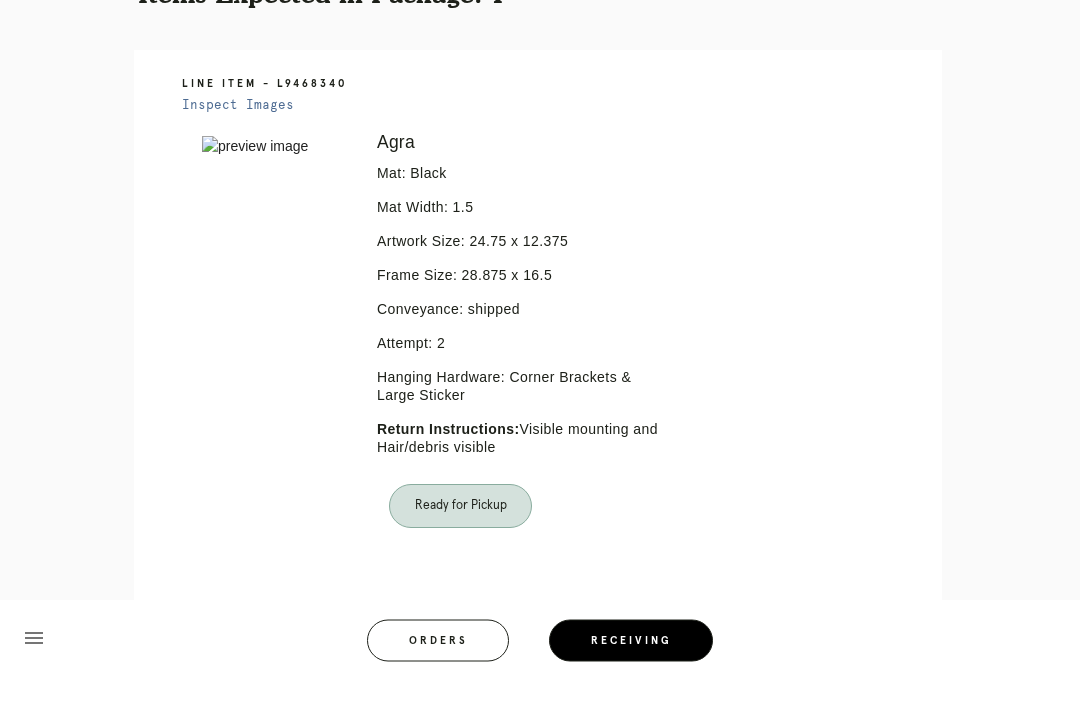 scroll, scrollTop: 408, scrollLeft: 0, axis: vertical 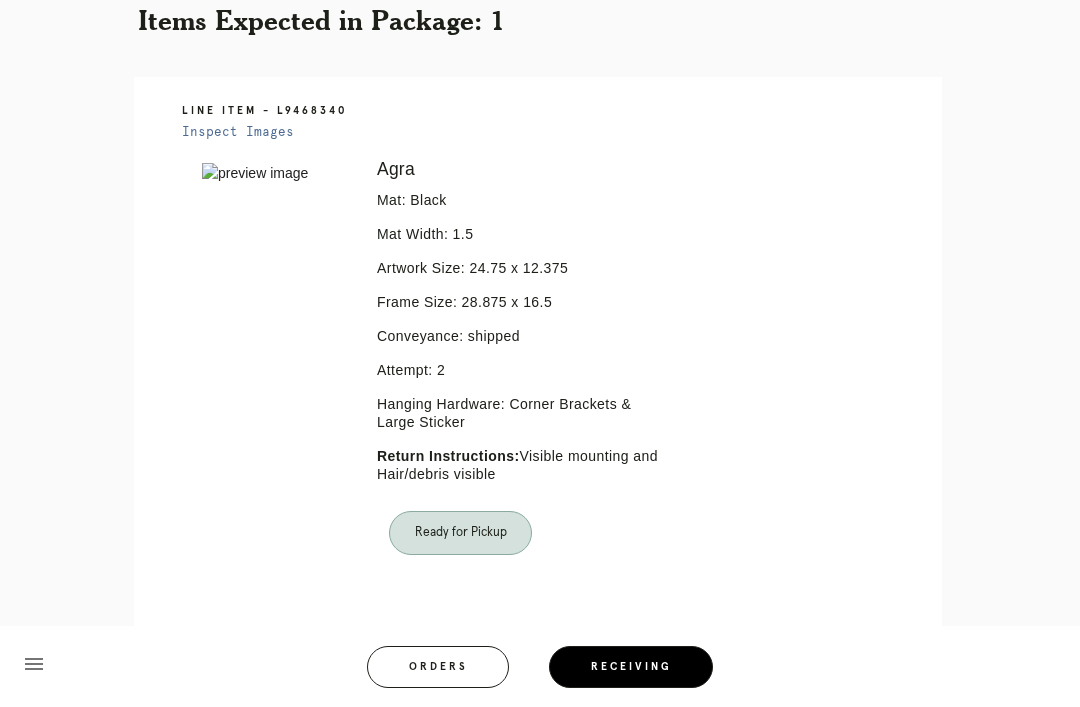click on "Orders" at bounding box center [438, 667] 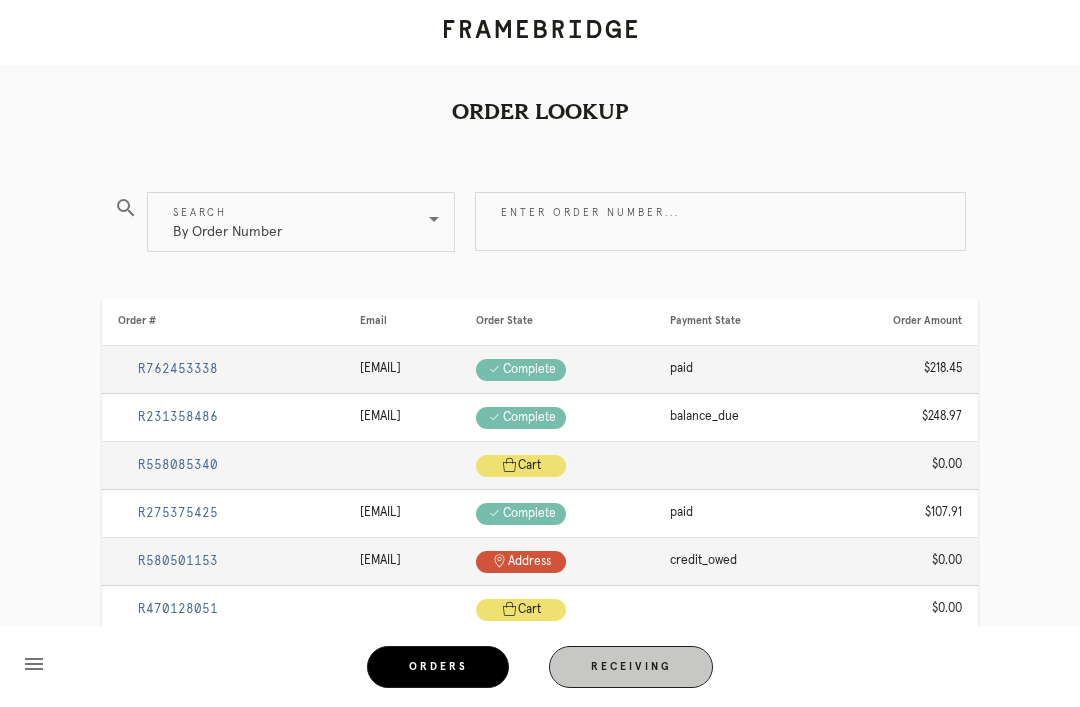 click on "Receiving" at bounding box center [631, 667] 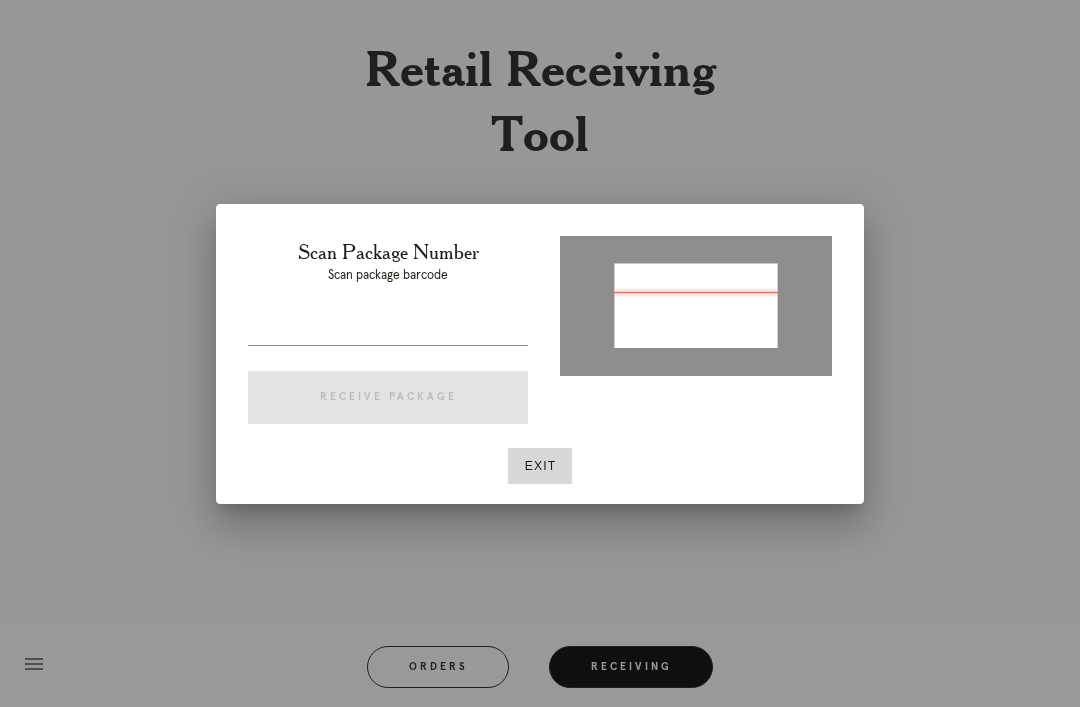type on "P318995906612387" 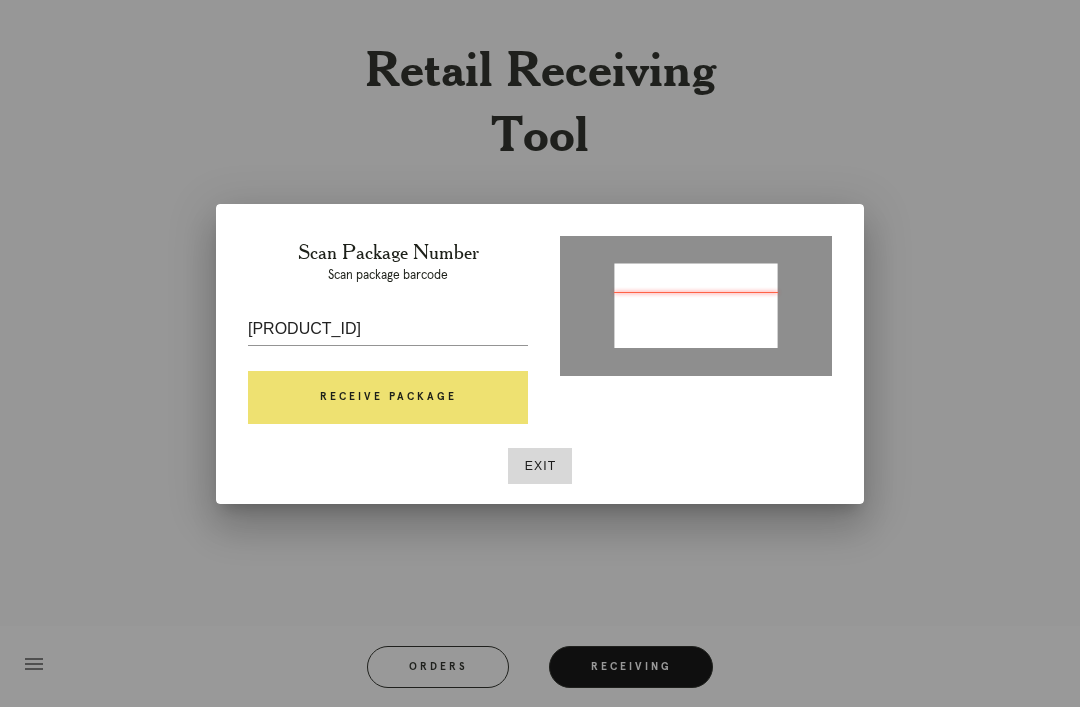 click on "Receive Package" at bounding box center [388, 398] 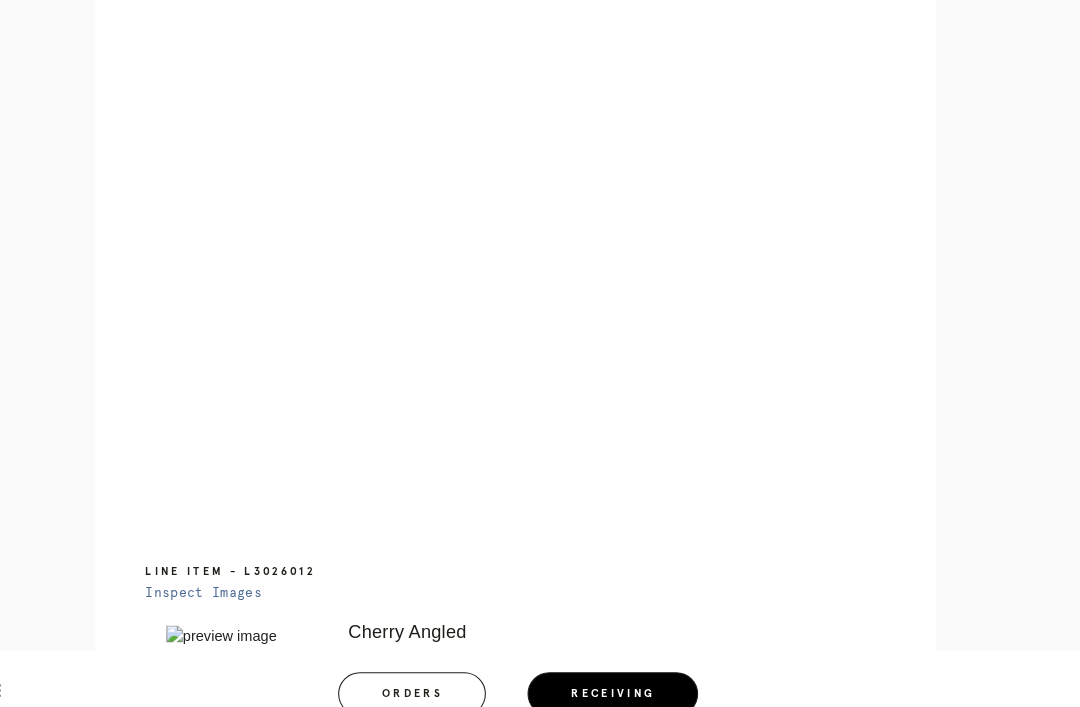 scroll, scrollTop: 968, scrollLeft: 0, axis: vertical 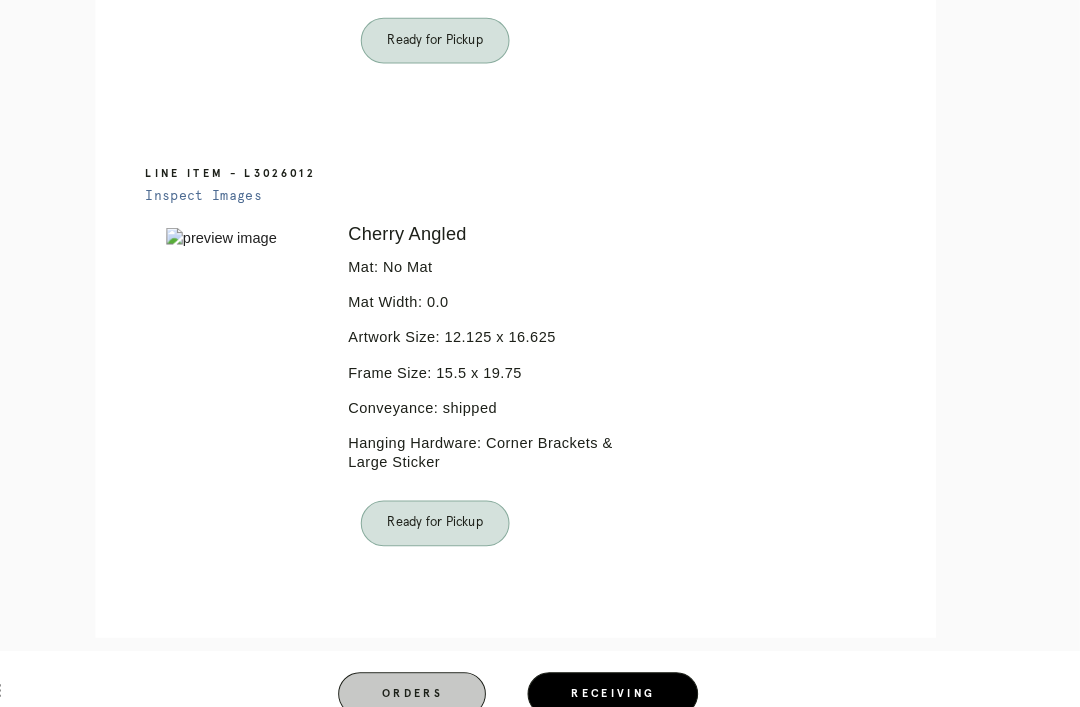 click on "Orders" at bounding box center (438, 667) 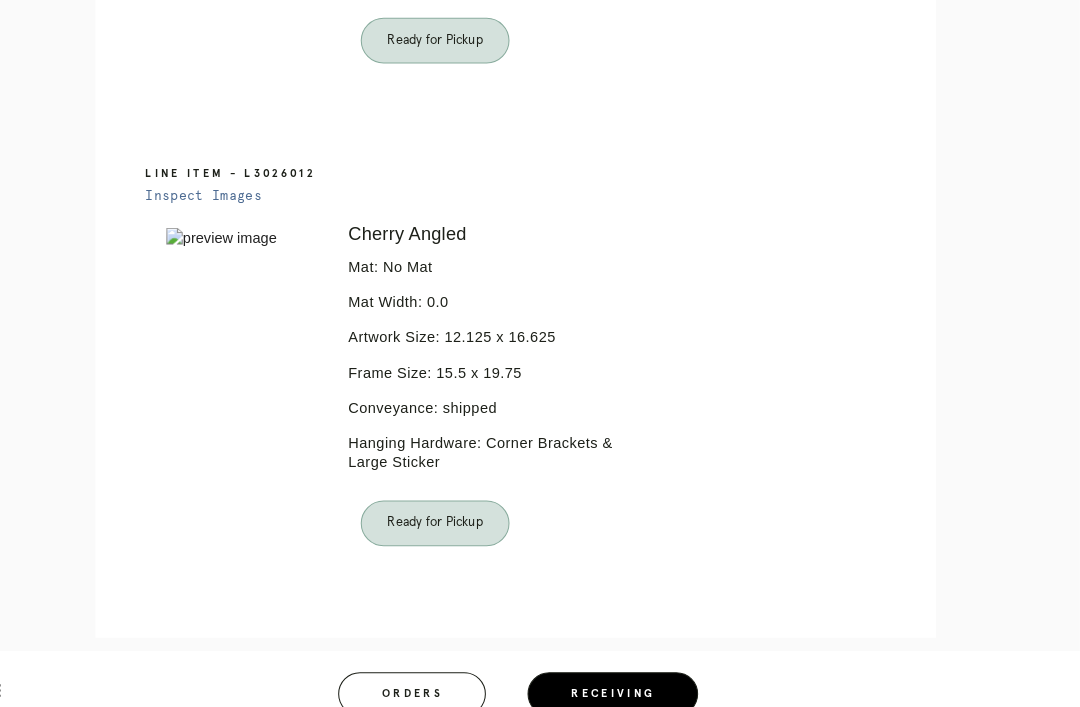 scroll, scrollTop: 30, scrollLeft: 0, axis: vertical 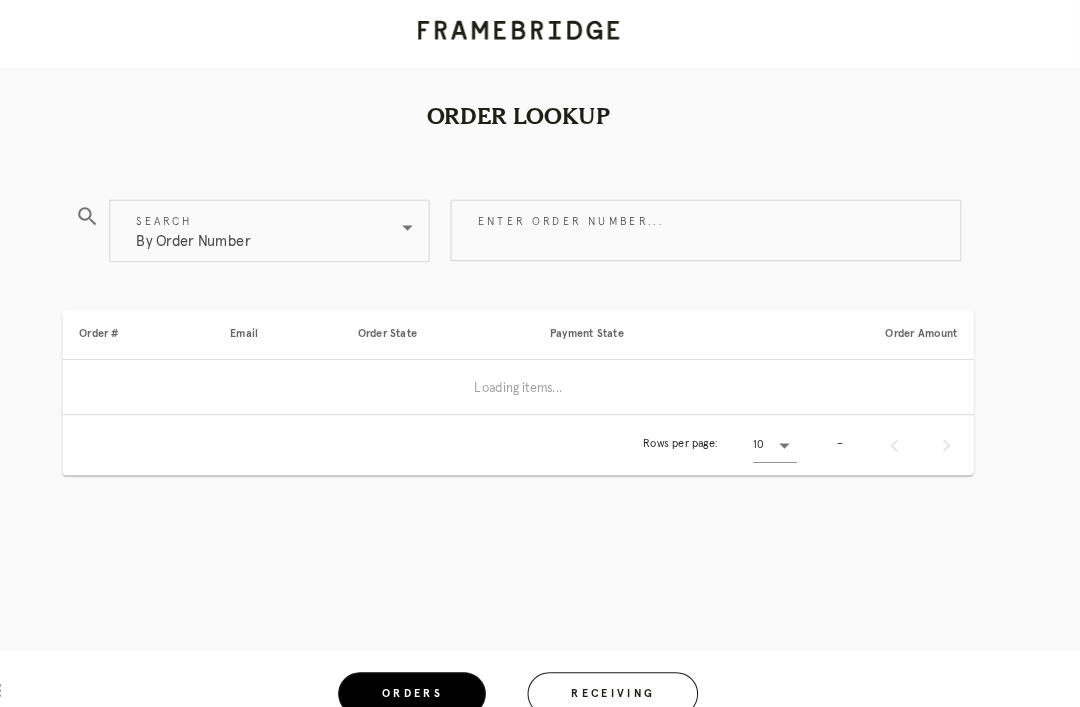 click on "Orders" at bounding box center [438, 667] 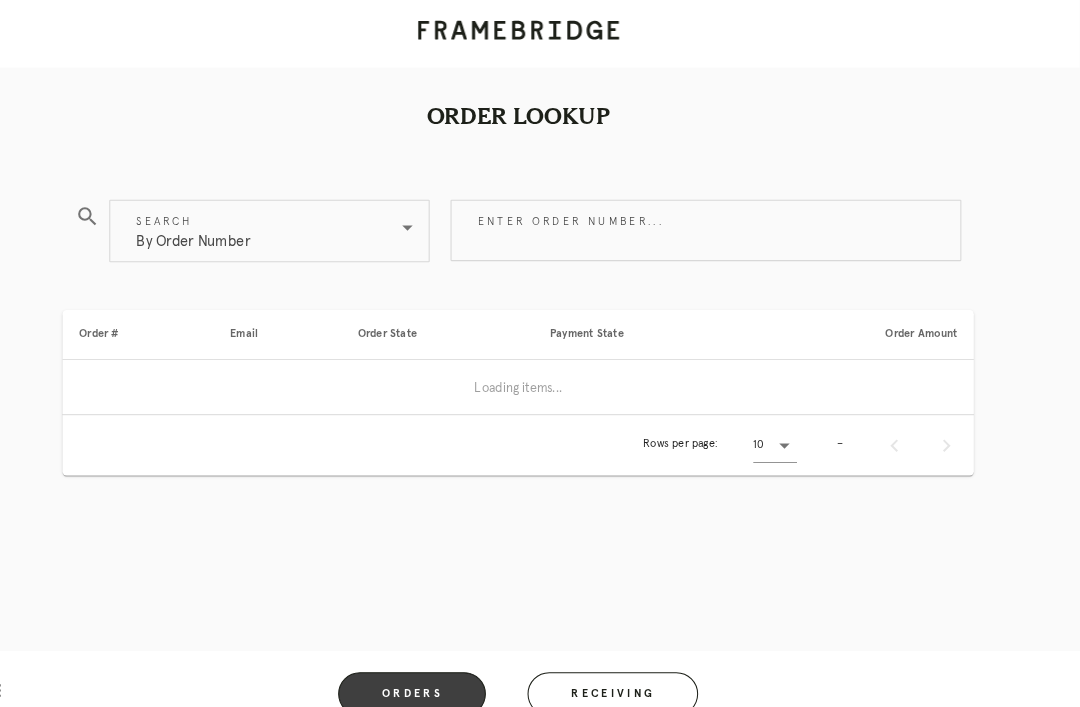click on "Receiving" at bounding box center [631, 667] 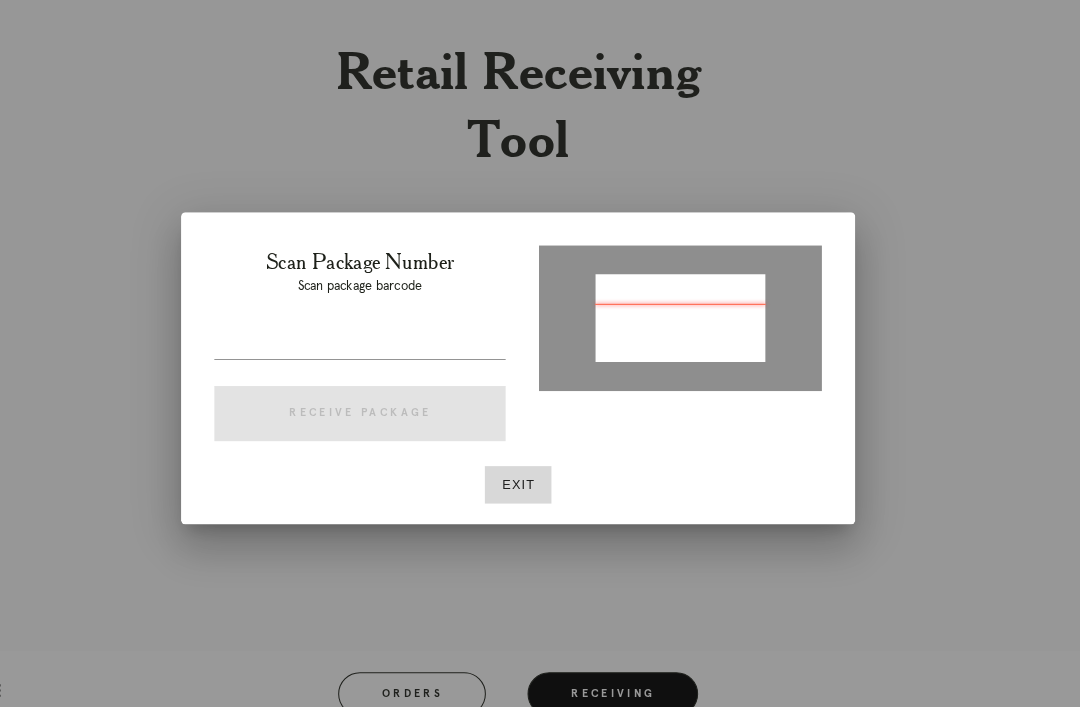 type on "P168021448822294" 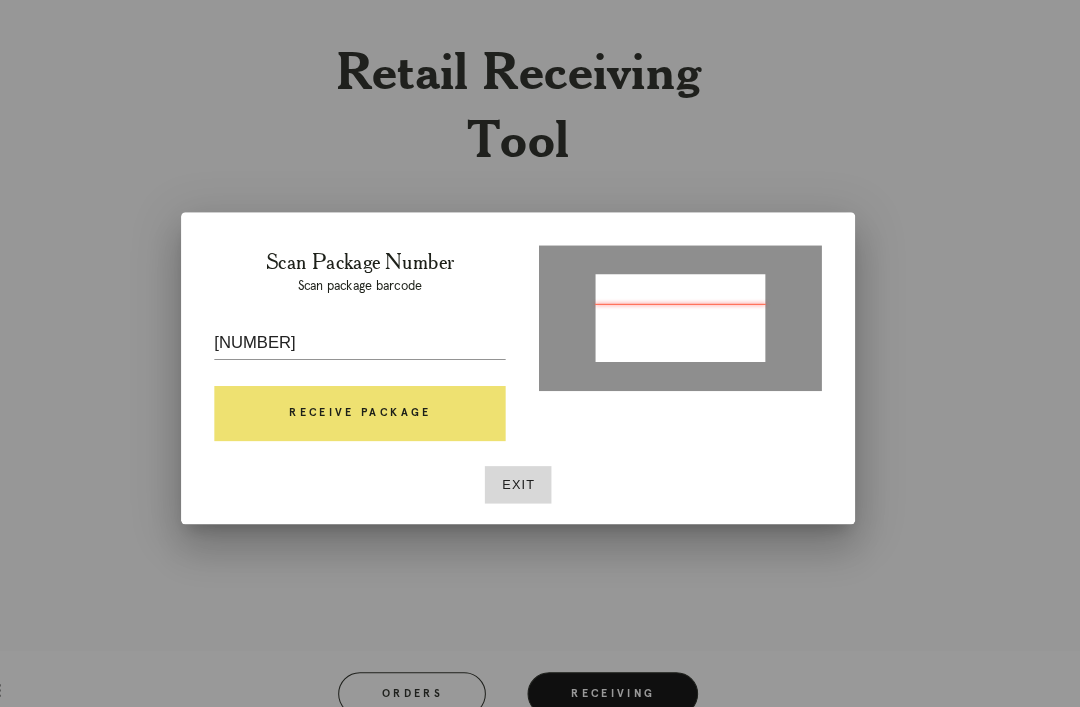 click on "Receive Package" at bounding box center (388, 398) 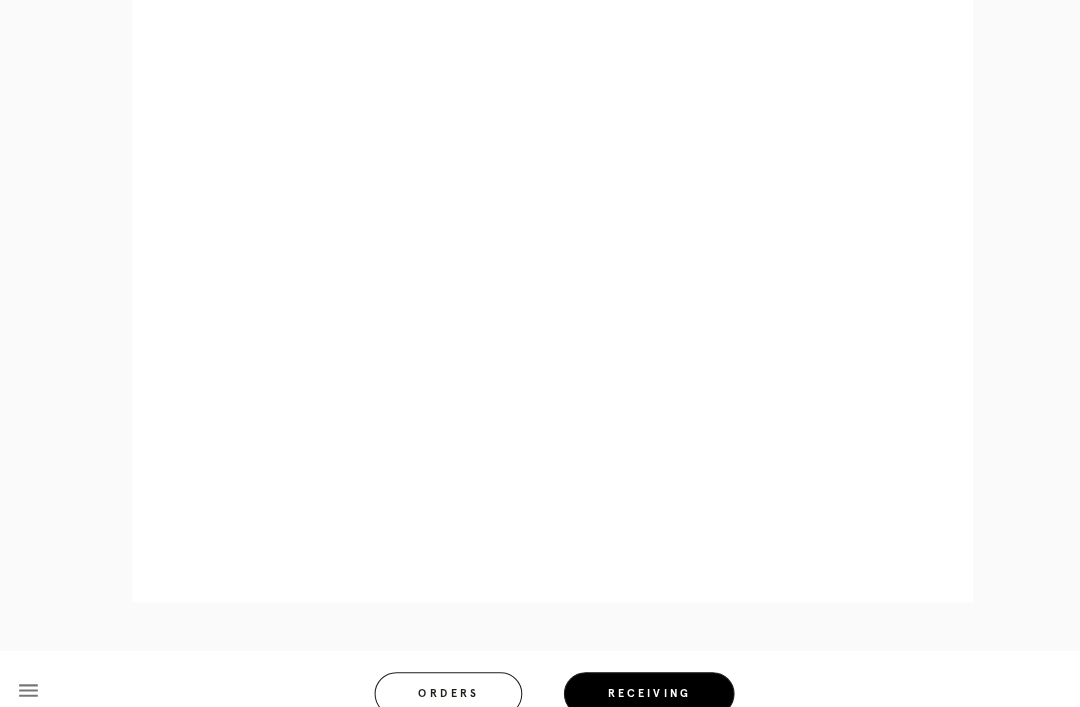 scroll, scrollTop: 958, scrollLeft: 0, axis: vertical 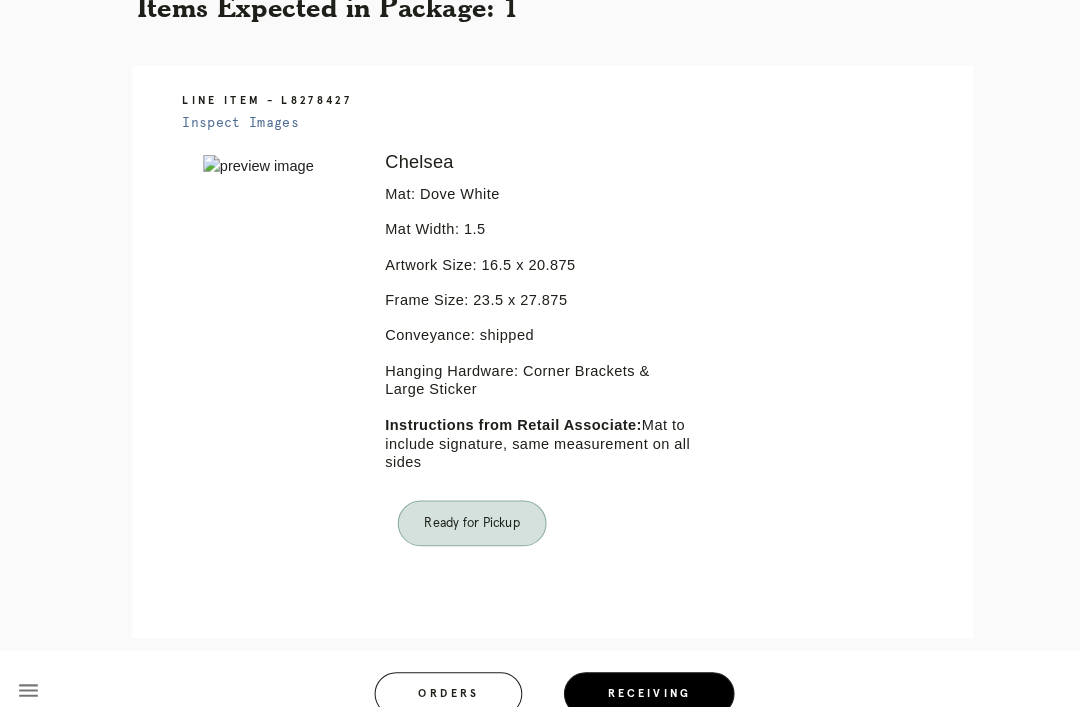 click on "Orders" at bounding box center (438, 667) 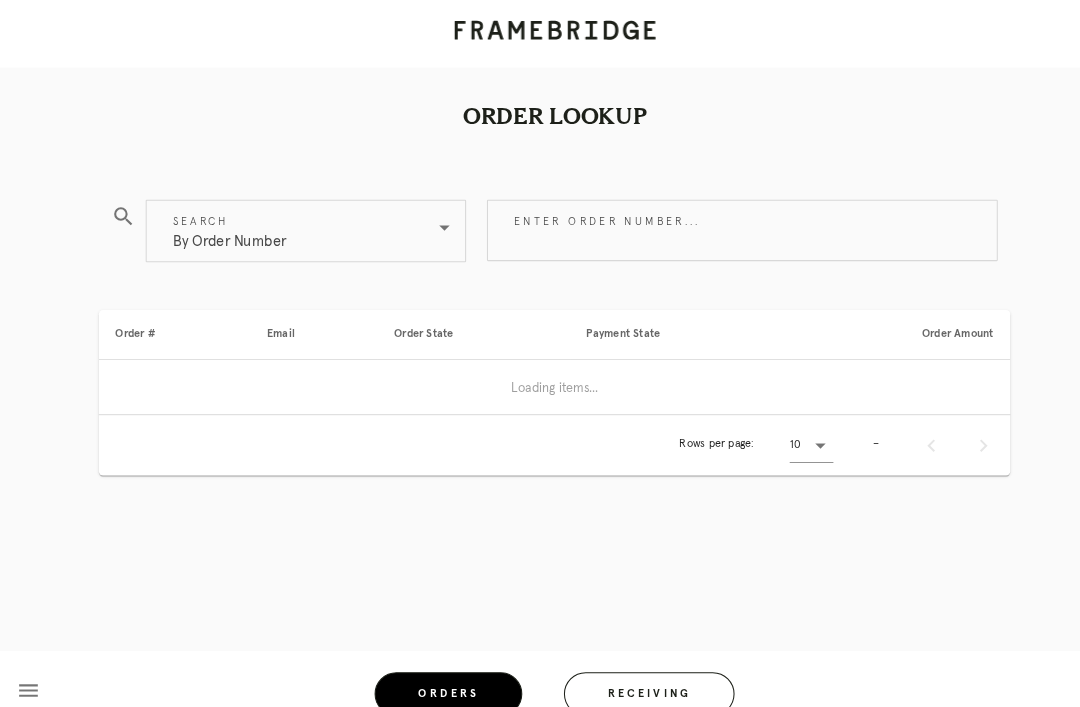 click on "Receiving" at bounding box center (631, 667) 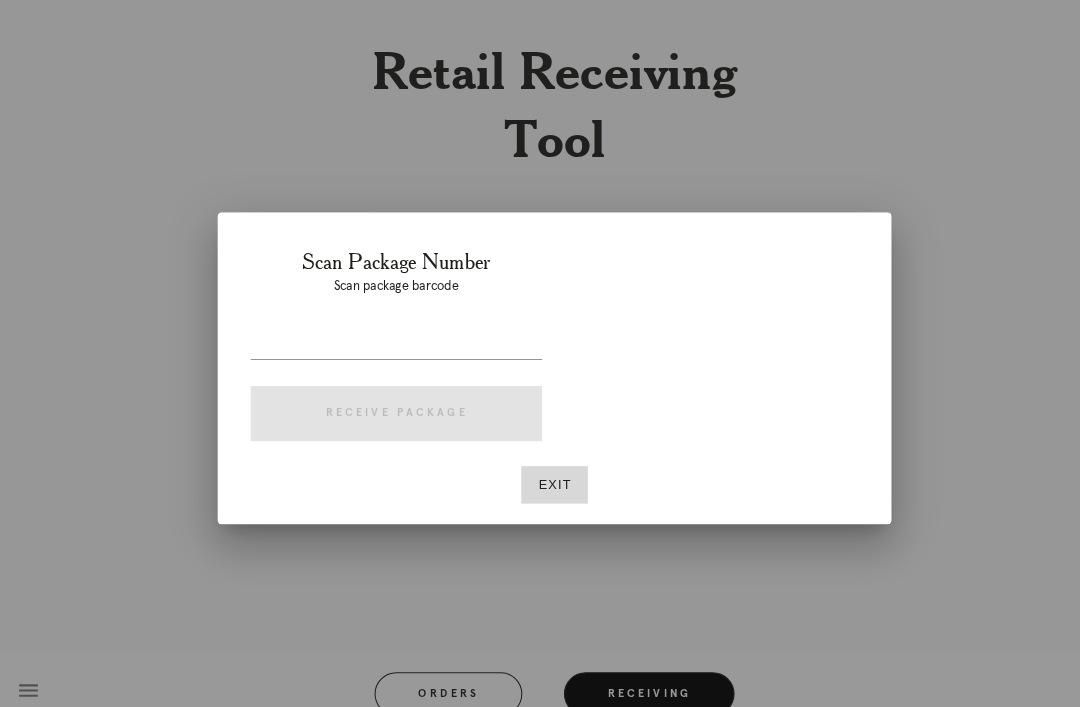 click at bounding box center (540, 353) 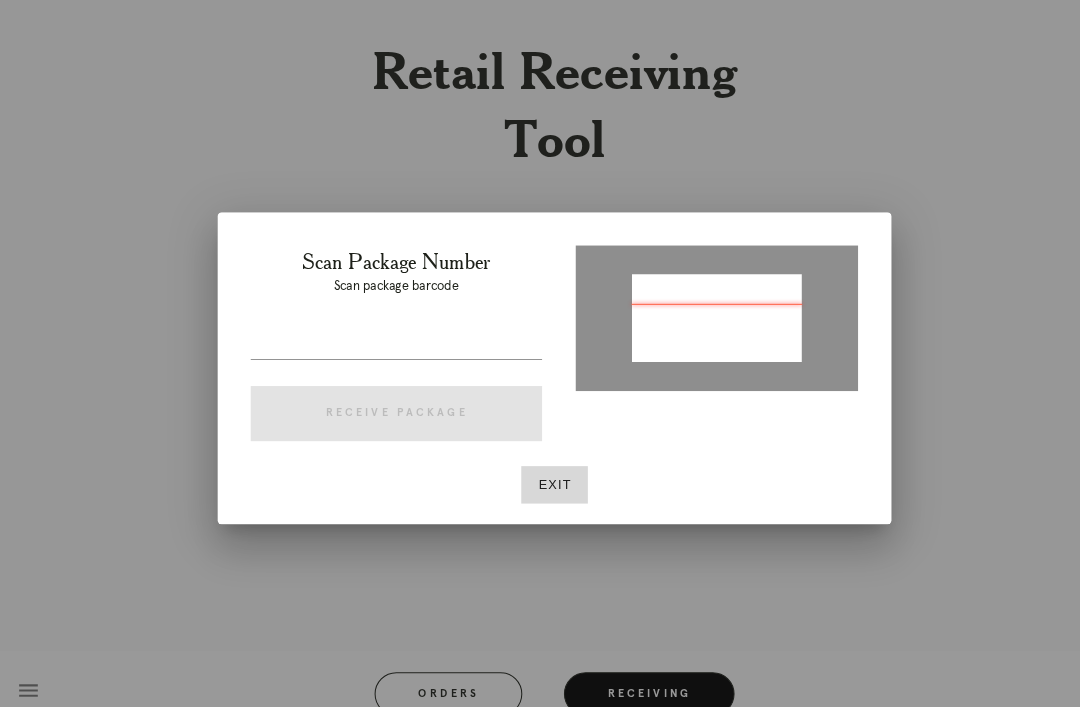 type on "[NUMBER]" 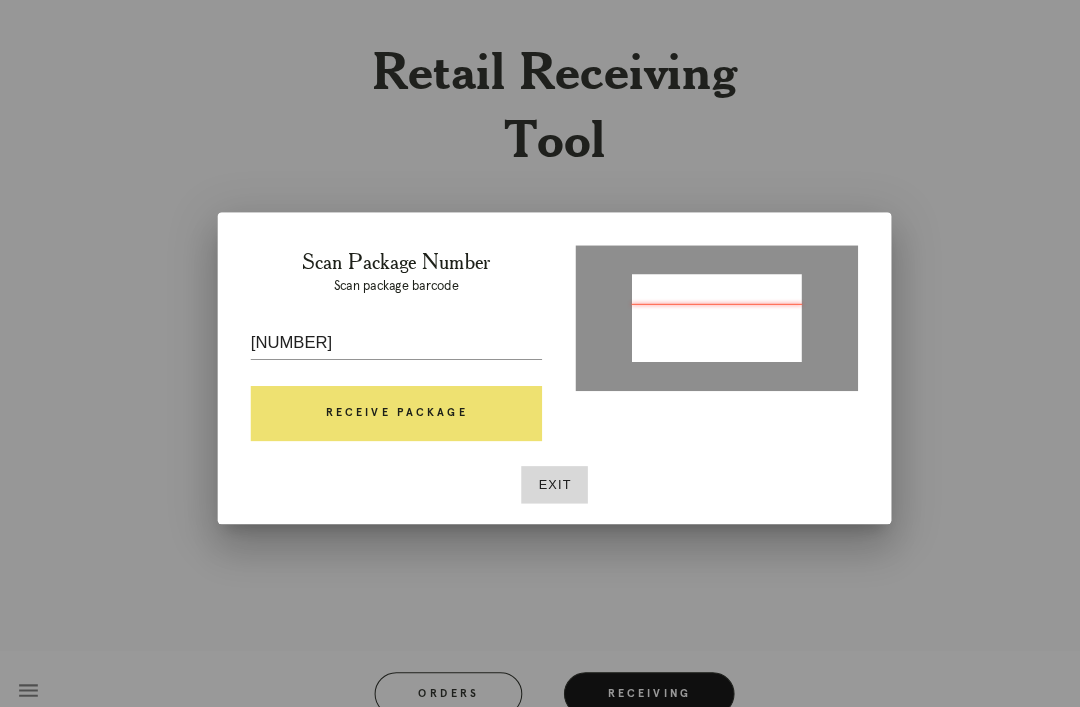 click on "Receive Package" at bounding box center (388, 398) 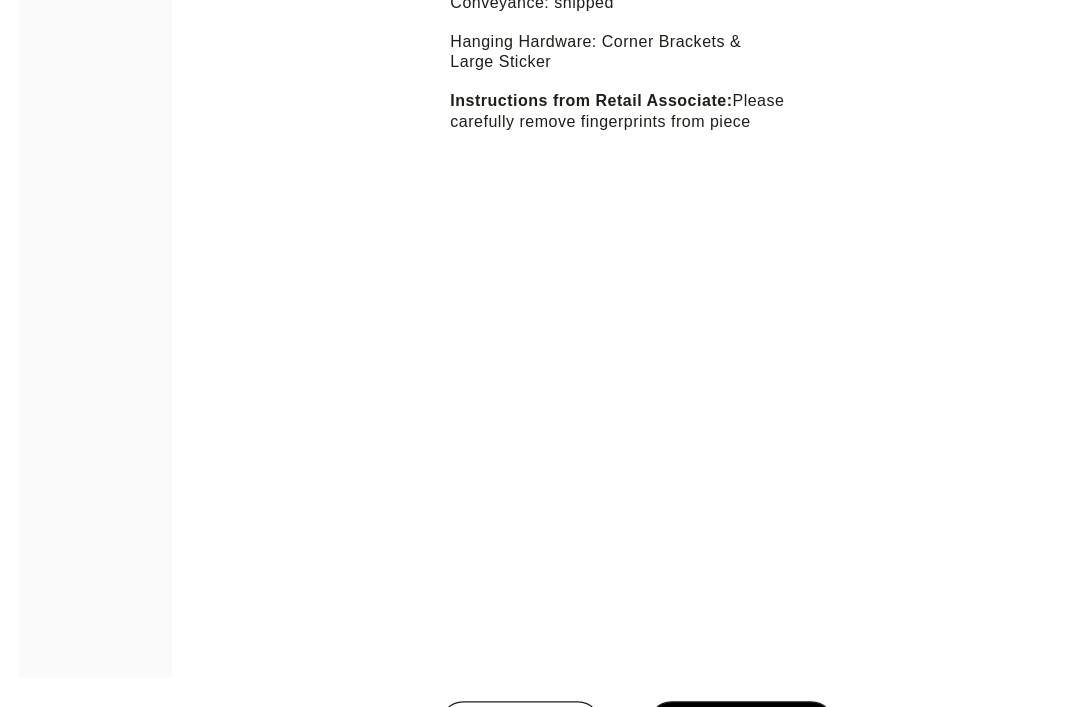 scroll, scrollTop: 709, scrollLeft: 0, axis: vertical 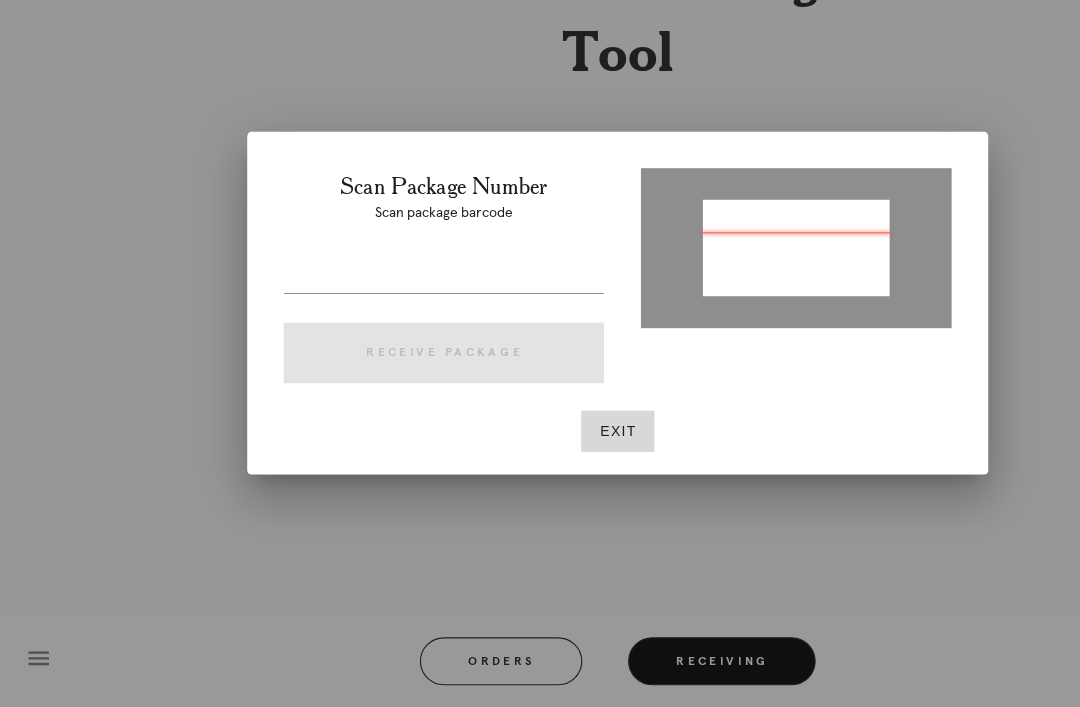 type on "[NUMBER]" 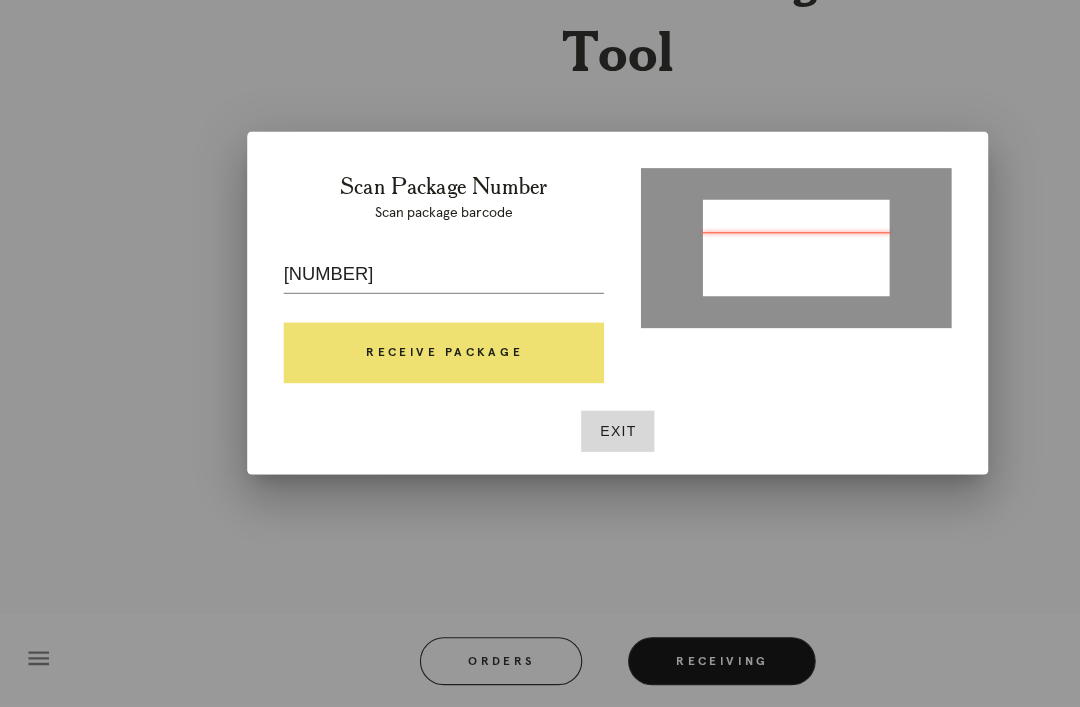 scroll, scrollTop: 64, scrollLeft: 0, axis: vertical 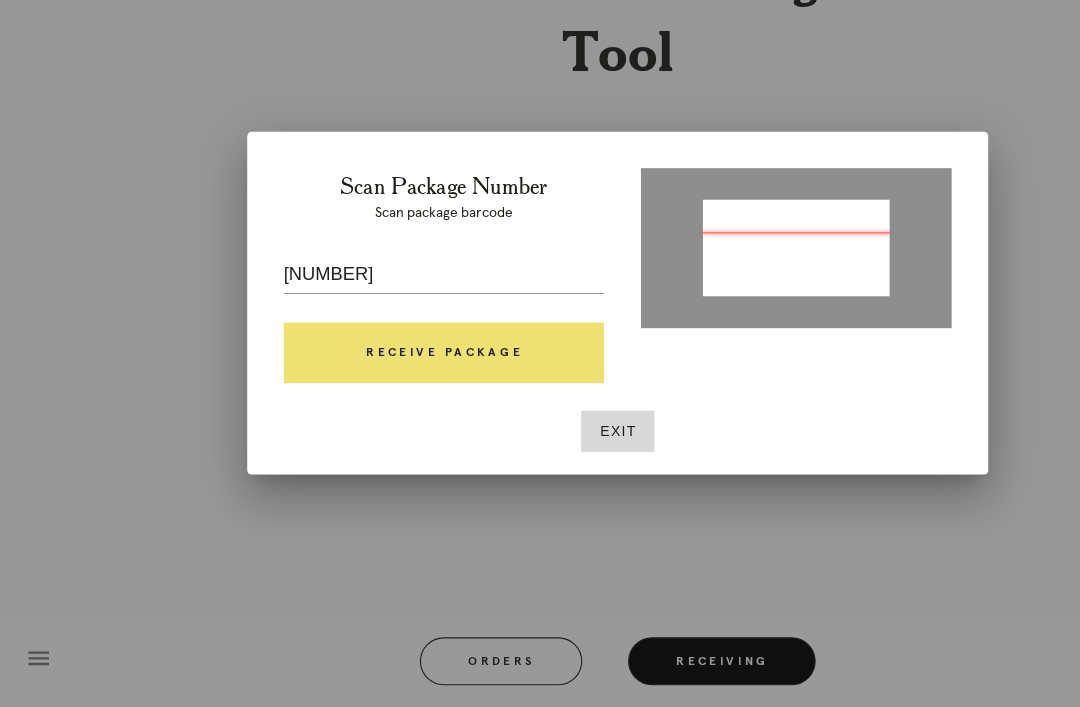 click on "Receive Package" at bounding box center [388, 398] 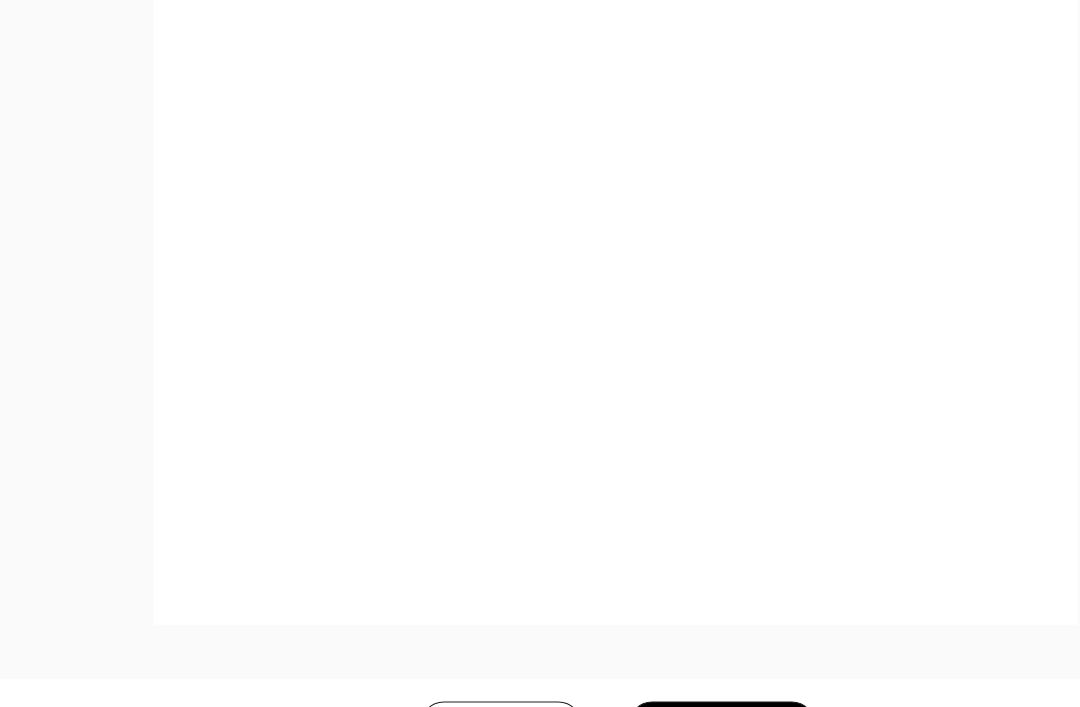 scroll, scrollTop: 992, scrollLeft: 0, axis: vertical 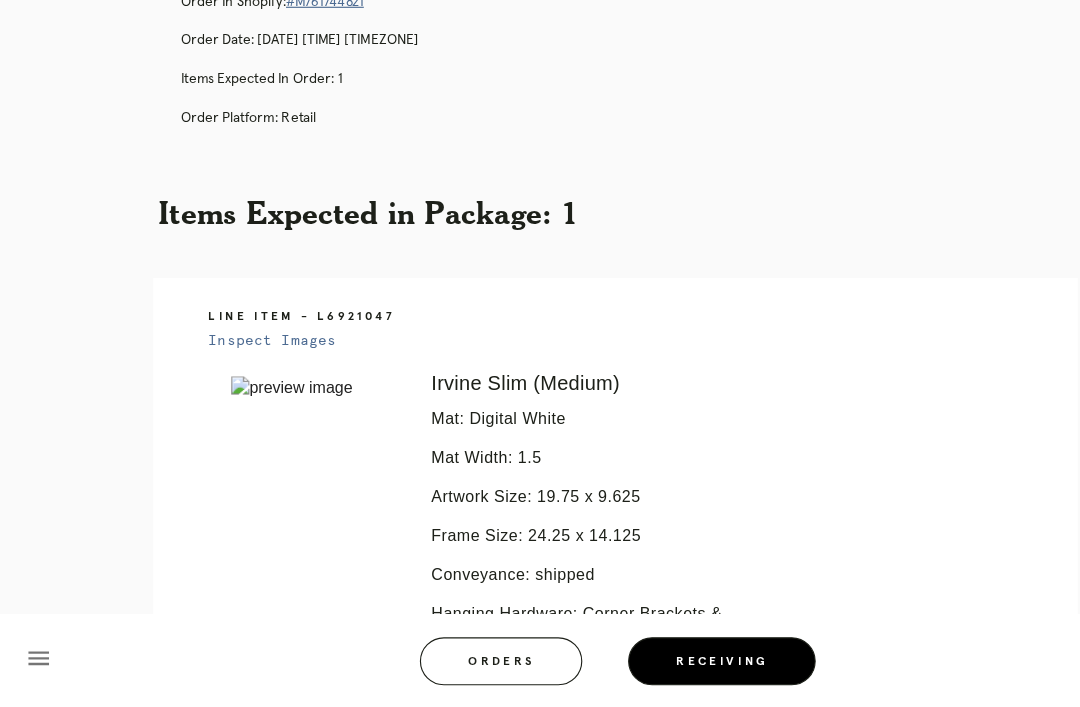 click on "Orders" at bounding box center (438, 667) 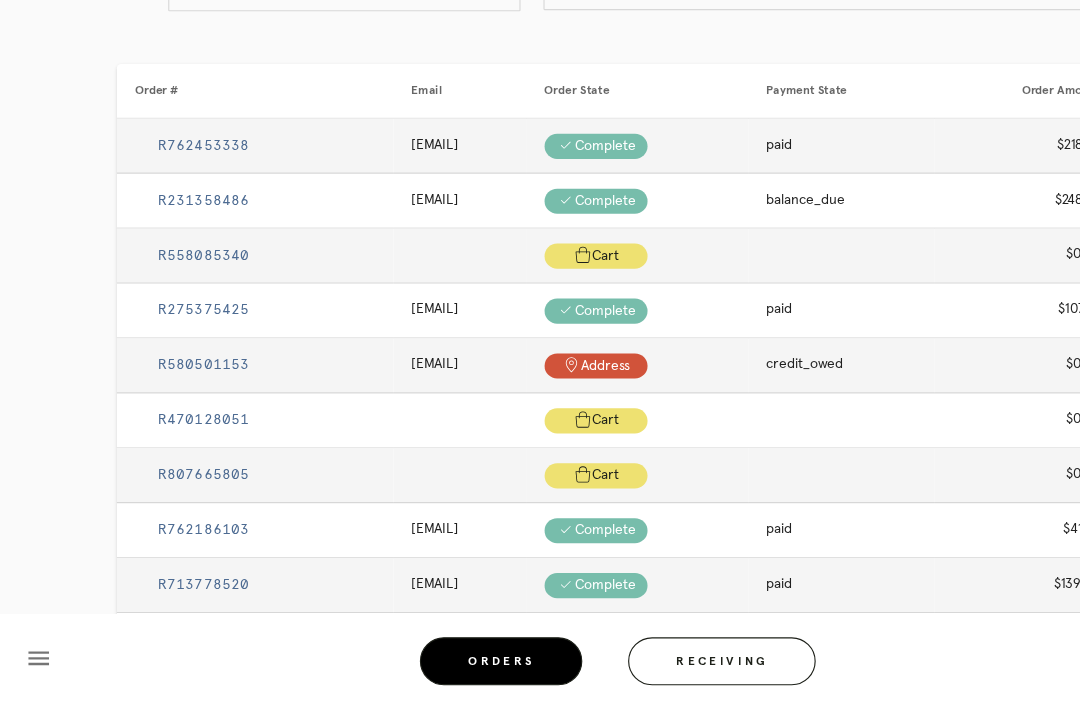 click on "Receiving" at bounding box center (631, 667) 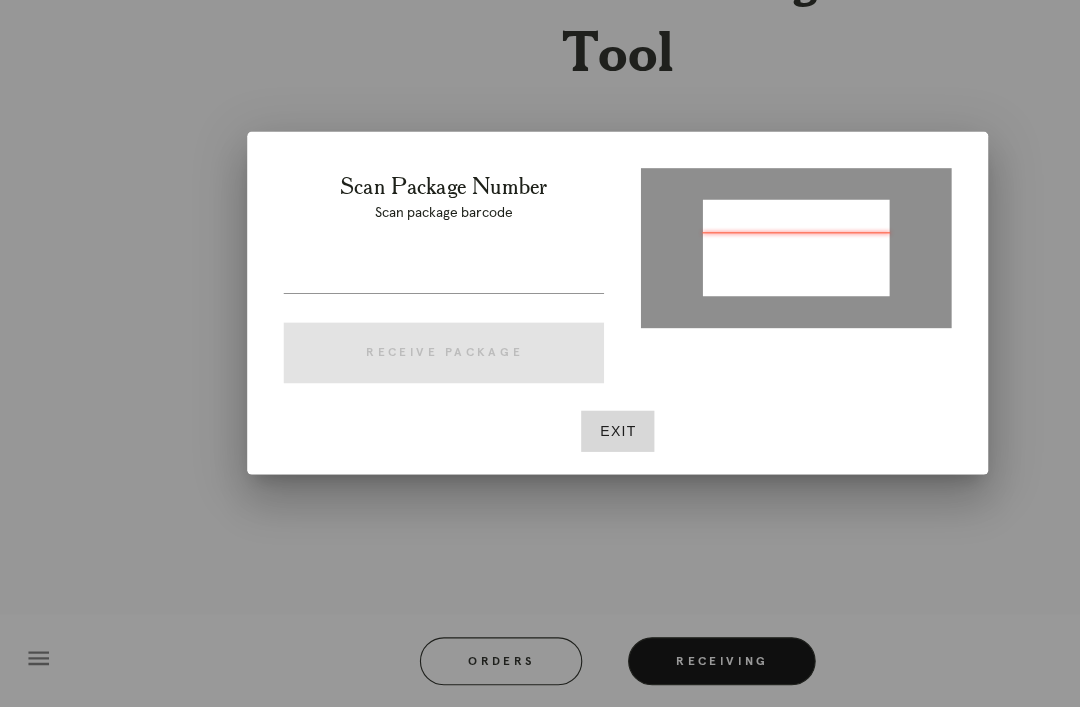 type on "P314337675275990" 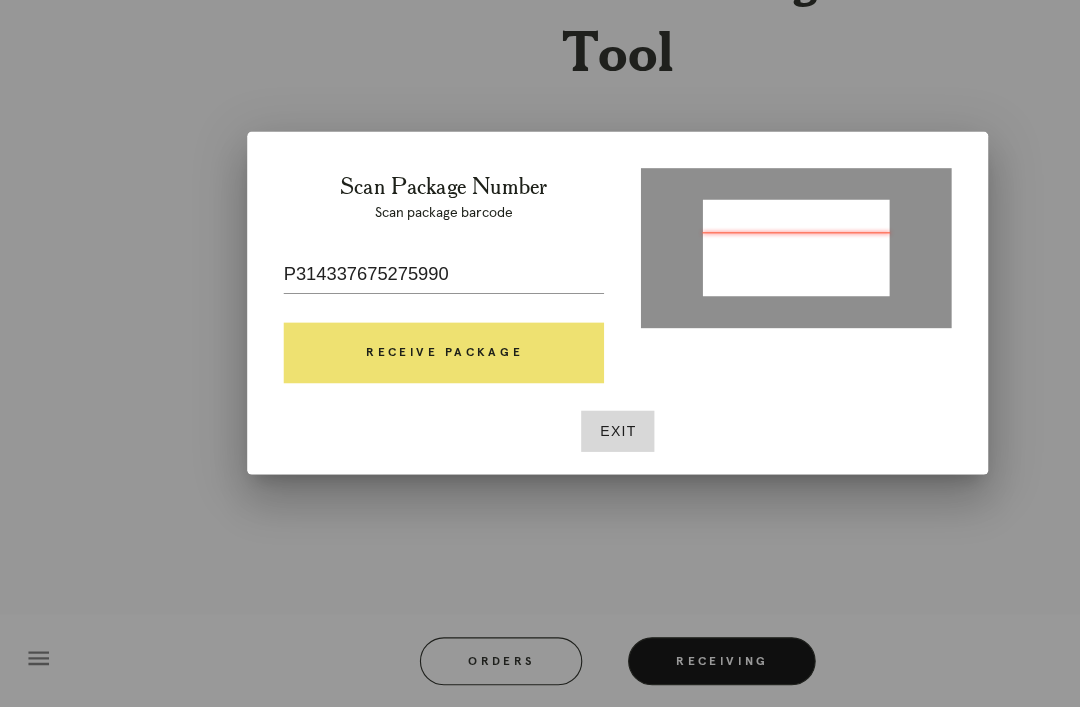 click on "Receive Package" at bounding box center (388, 398) 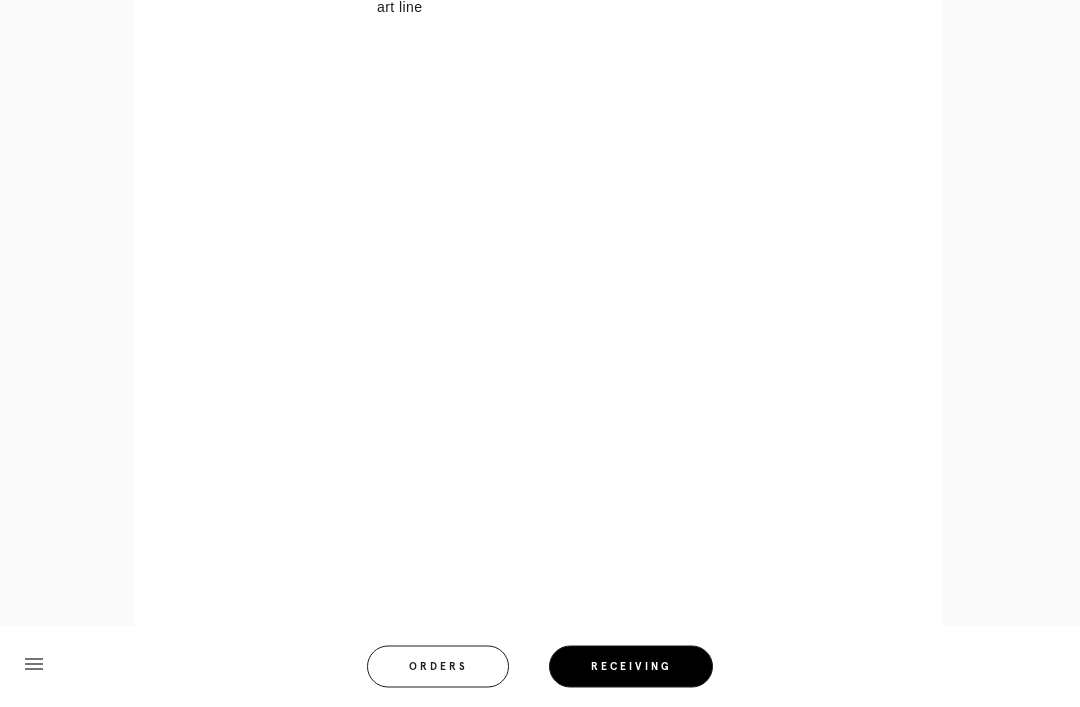 scroll, scrollTop: 875, scrollLeft: 0, axis: vertical 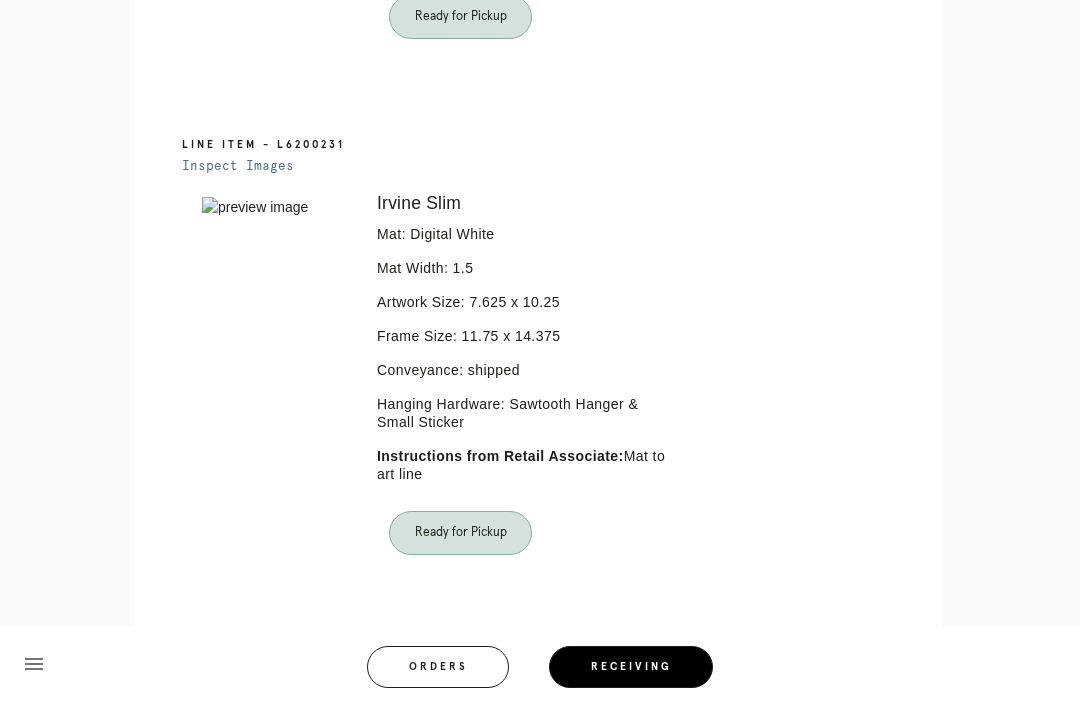 click on "Orders" at bounding box center (438, 667) 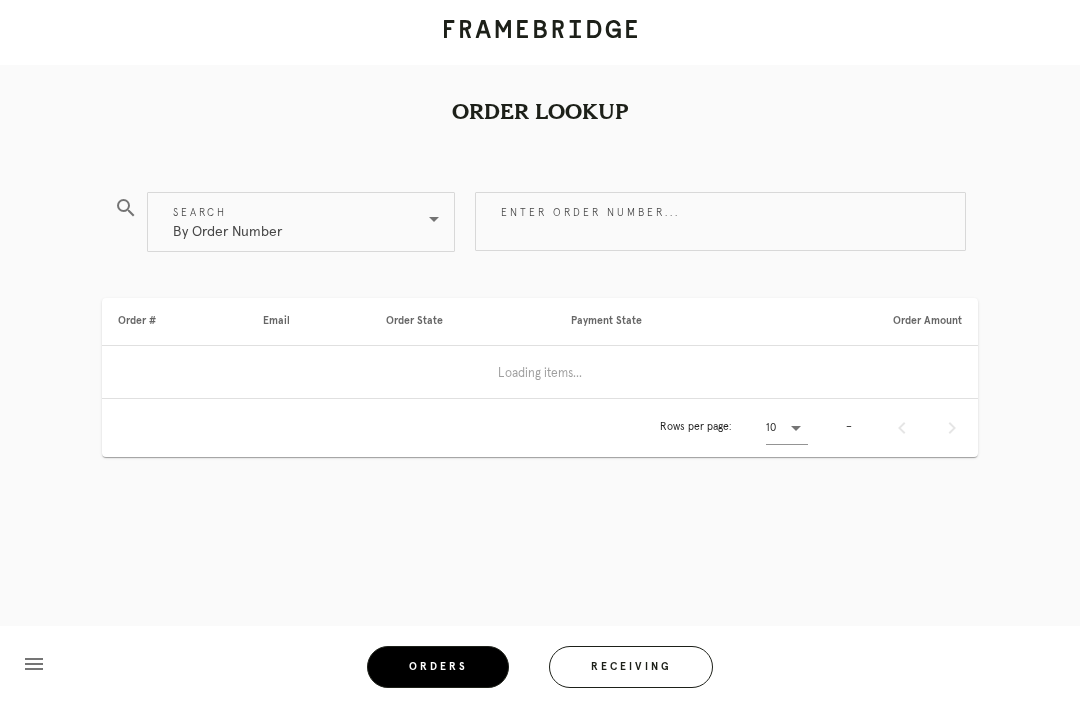 scroll, scrollTop: 0, scrollLeft: 0, axis: both 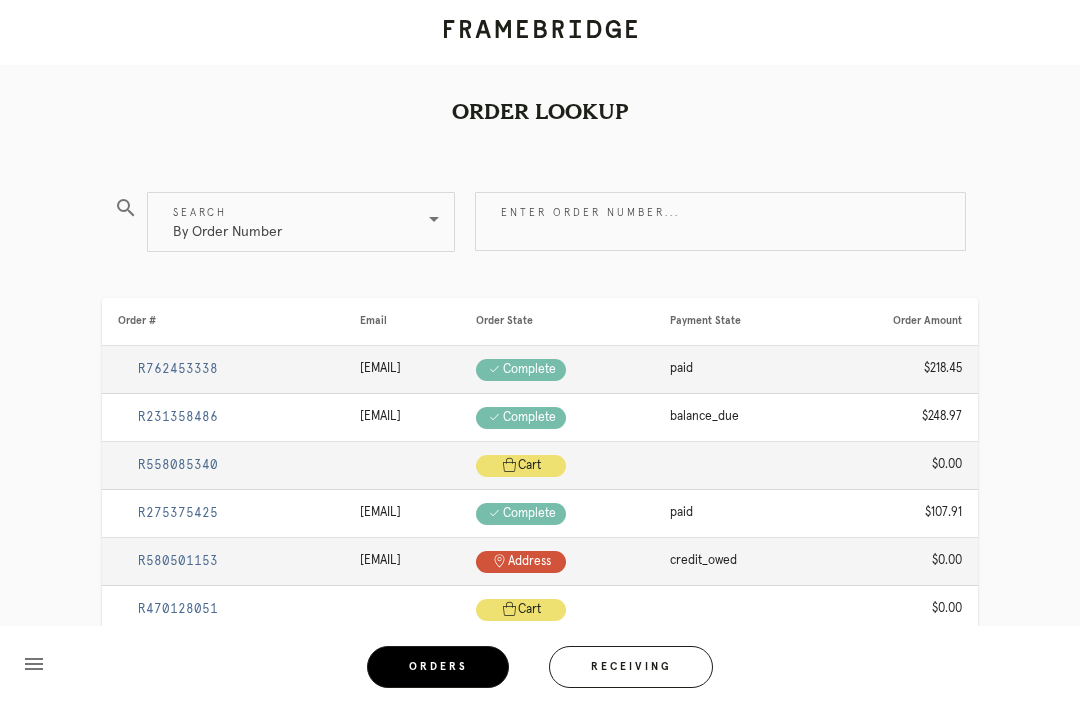 click on "Receiving" at bounding box center (631, 667) 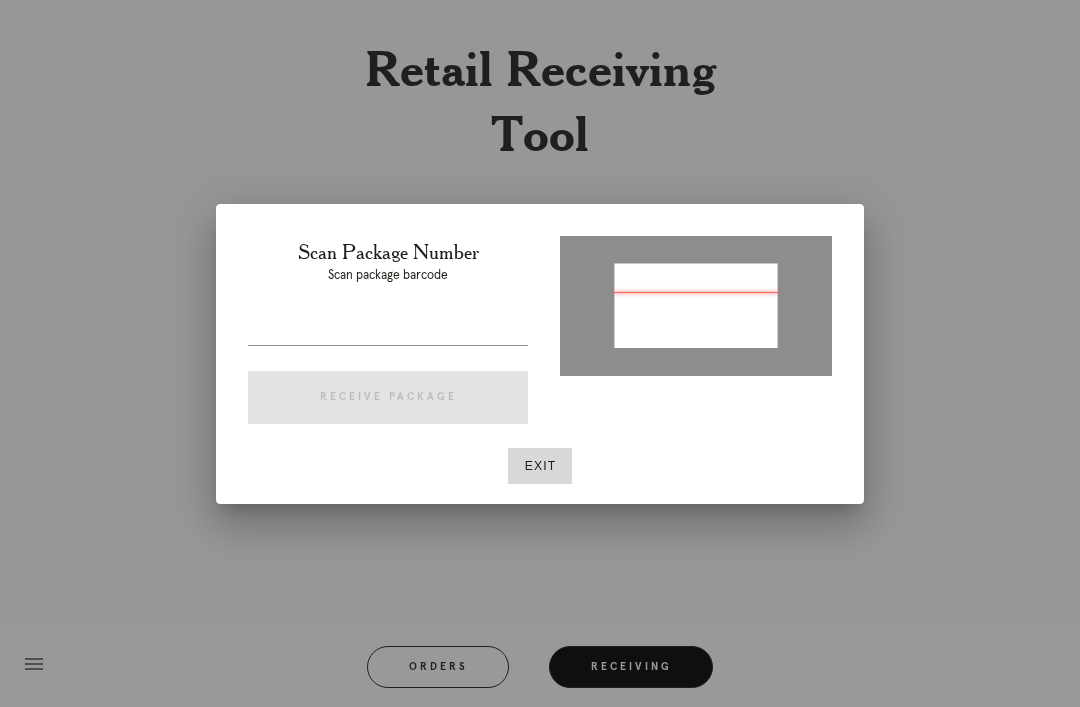 type on "P399852021769998" 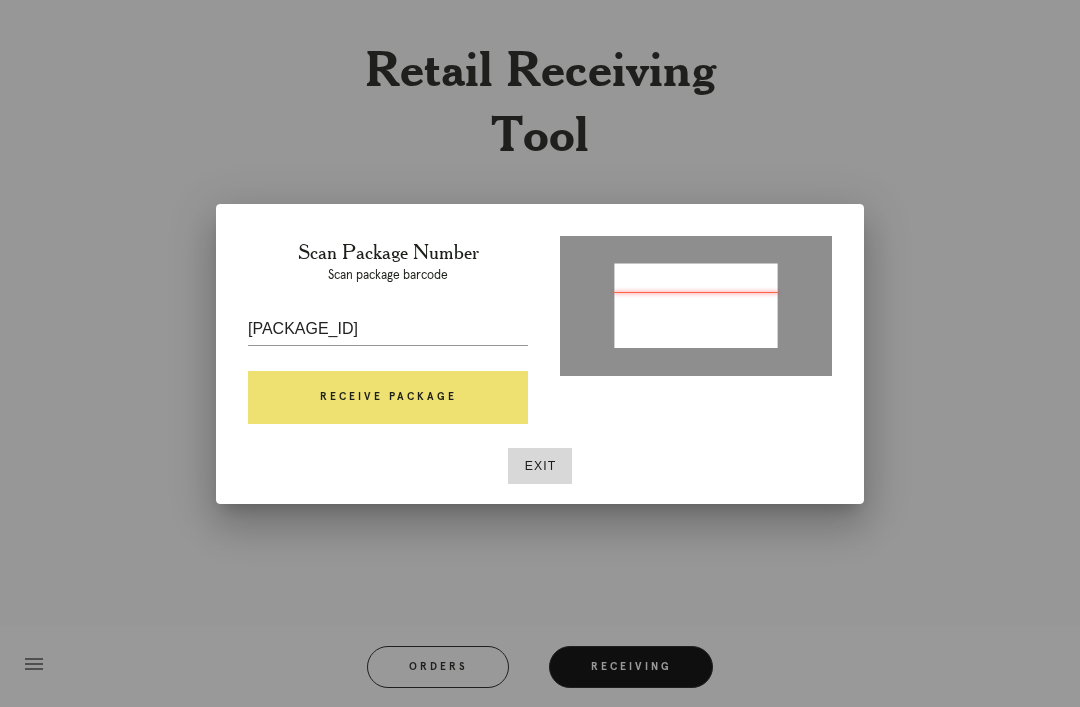 click on "Receive Package" at bounding box center (388, 398) 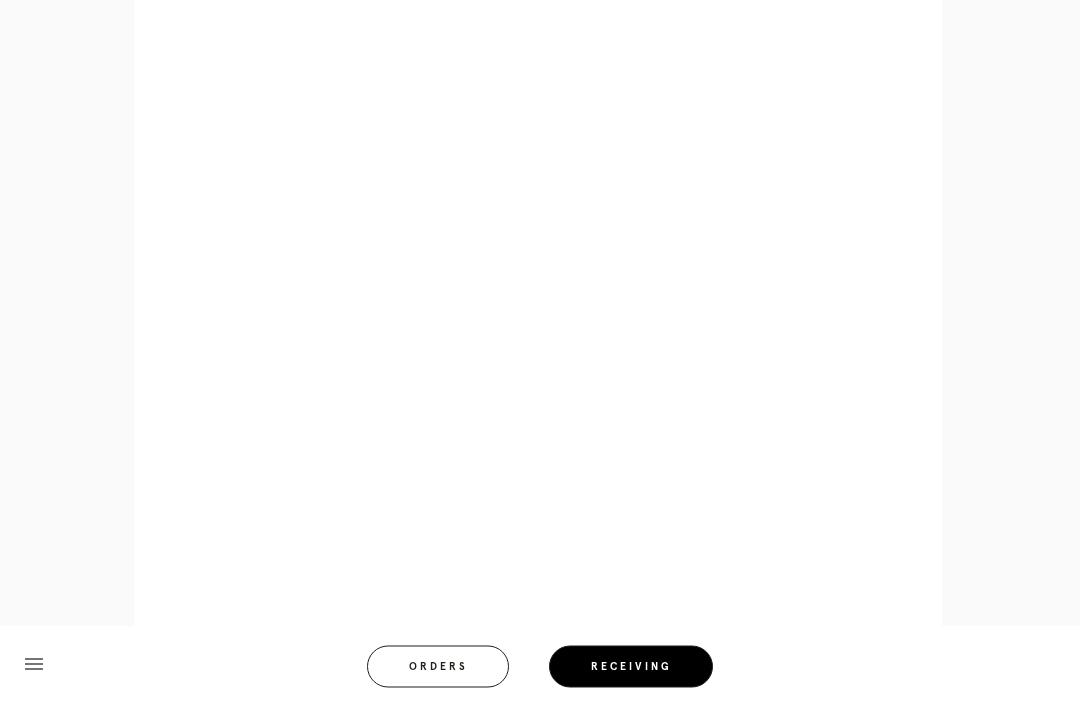 scroll, scrollTop: 1108, scrollLeft: 0, axis: vertical 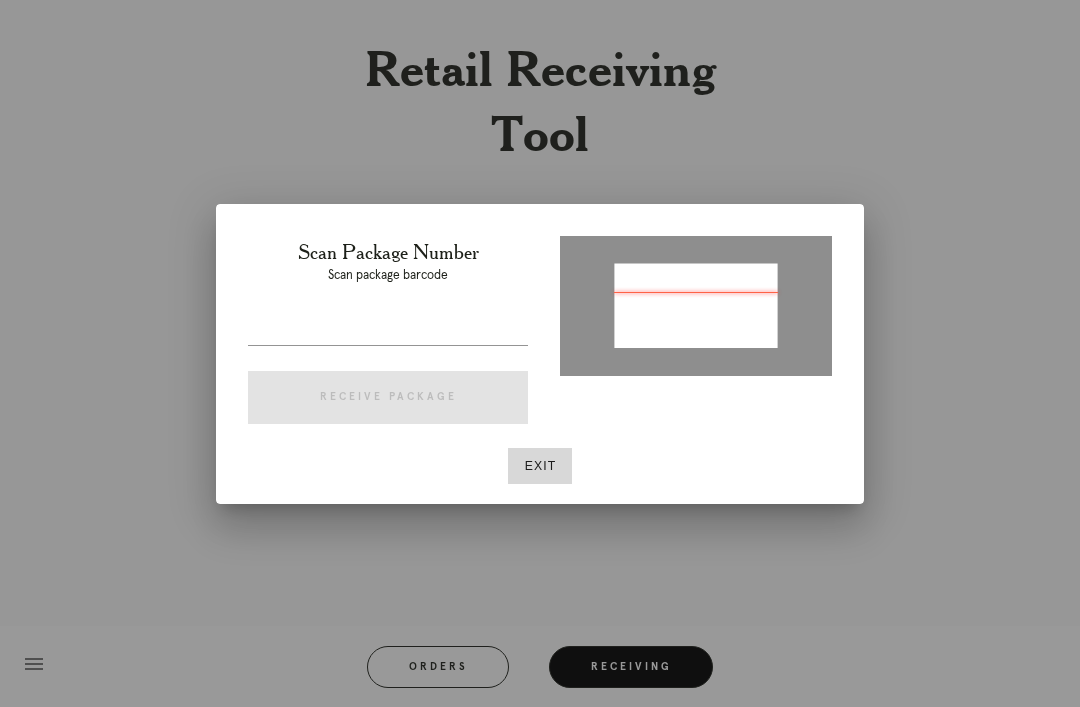 type on "P399852021769998" 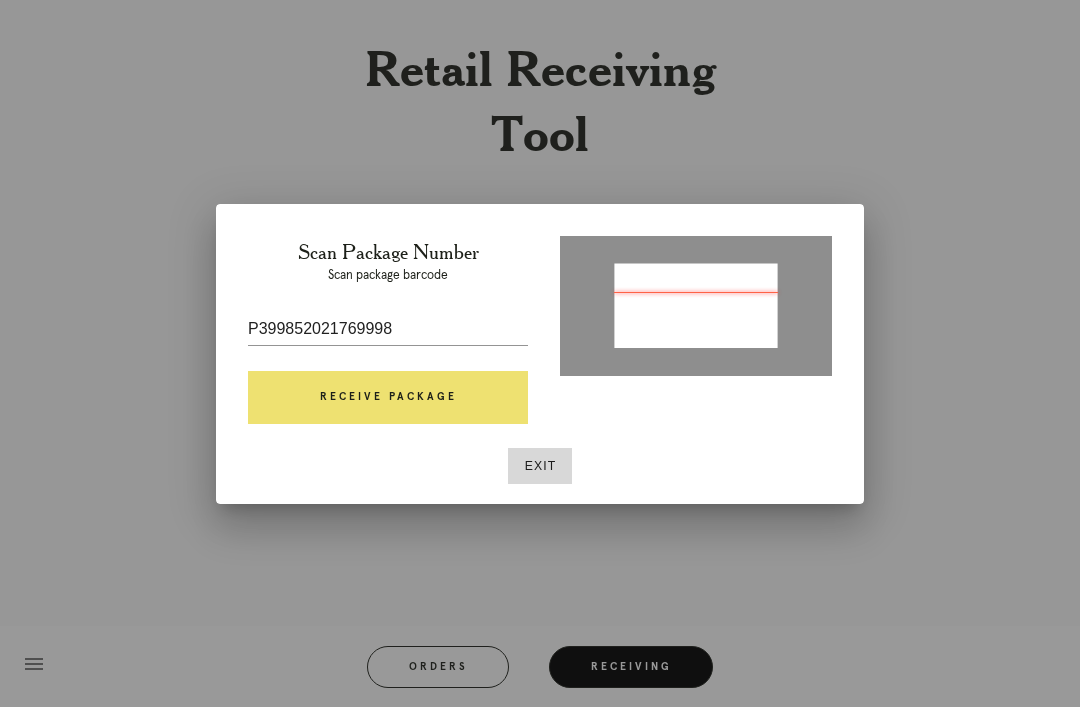 click on "Receive Package" at bounding box center (388, 398) 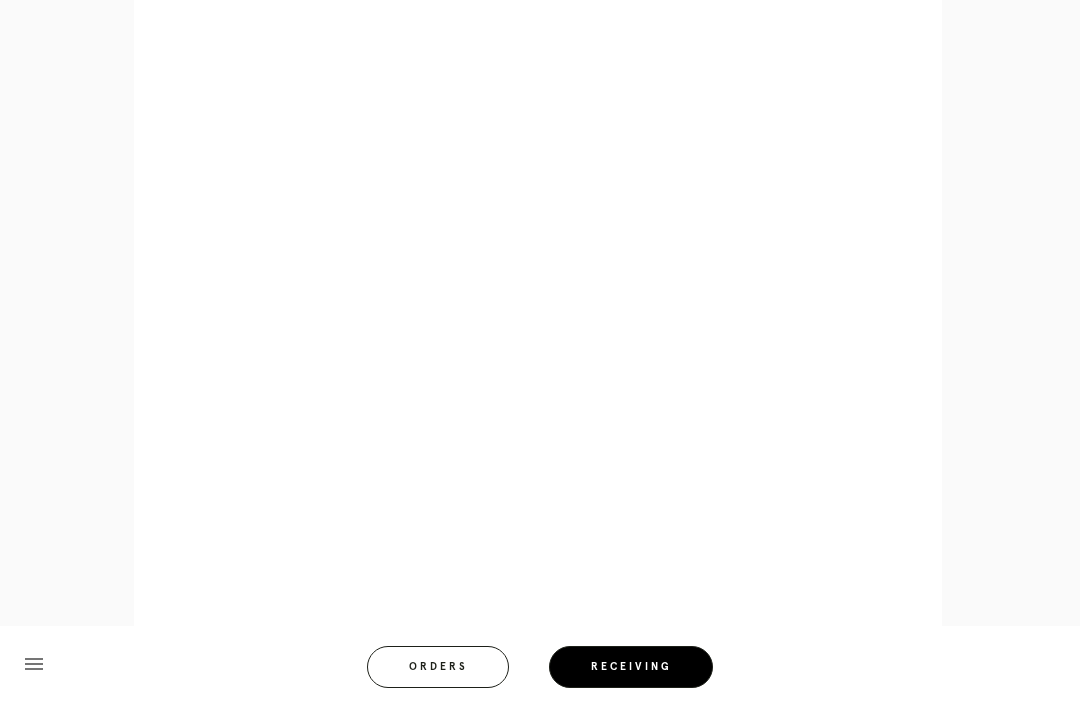 scroll, scrollTop: 910, scrollLeft: 0, axis: vertical 